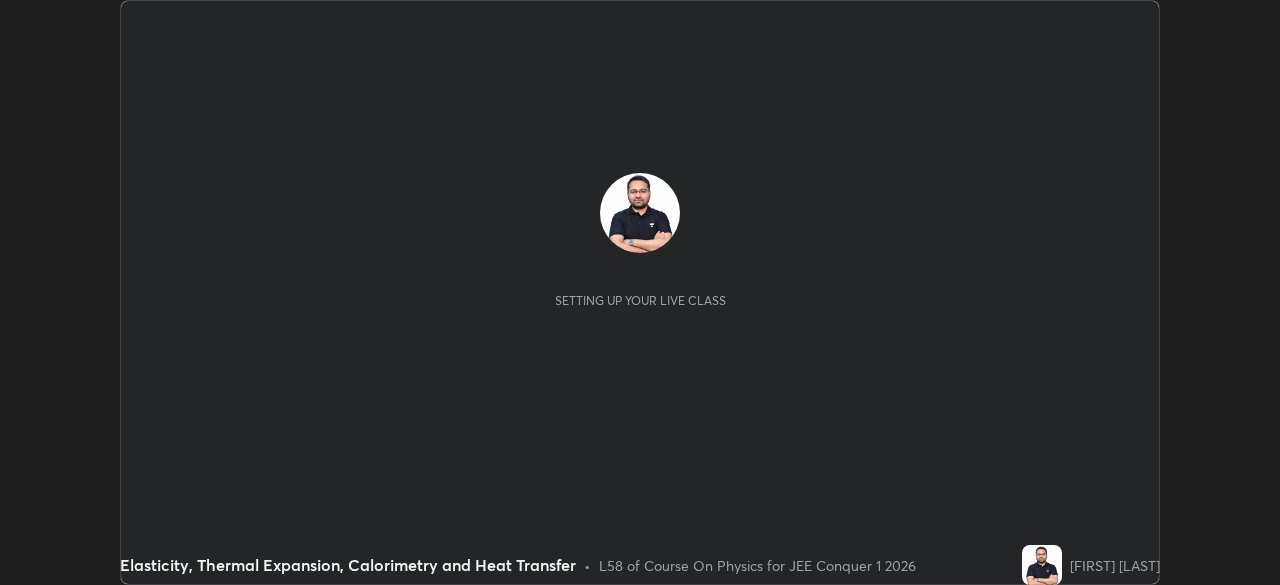 scroll, scrollTop: 0, scrollLeft: 0, axis: both 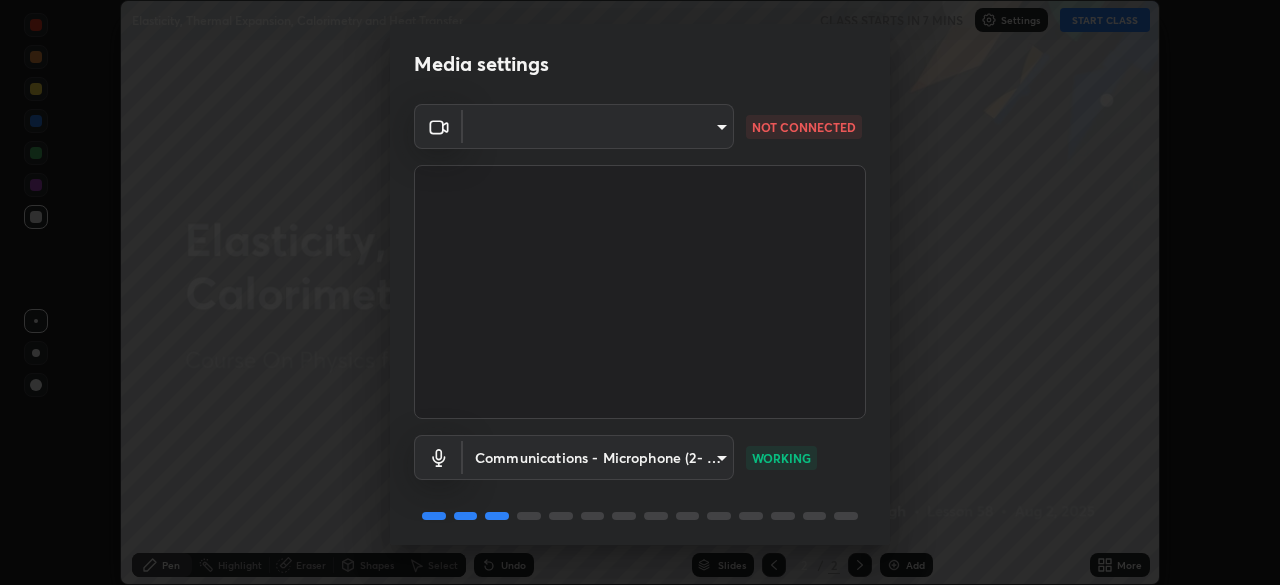 click on "Erase all Elasticity, Thermal Expansion, Calorimetry and Heat Transfer CLASS STARTS IN 7 MINS Settings START CLASS Setting up your live class Elasticity, Thermal Expansion, Calorimetry and Heat Transfer • L58 of Course On Physics for JEE Conquer 1 2026 [FIRST] [LAST] Pen Highlight Eraser Shapes Select Undo Slides 2 / 2 Add More Enable hand raising Enable raise hand to speak to learners. Once enabled, chat will be turned off temporarily. Enable x   No doubts shared Encourage your learners to ask a doubt for better clarity Report an issue Reason for reporting Buffering Chat not working Audio - Video sync issue Educator video quality low ​ Attach an image Report Media settings ​ [HASH] NOT CONNECTED Communications - Microphone (2- USB PnP Sound Device) communications WORKING 1 / 5 Next" at bounding box center (640, 292) 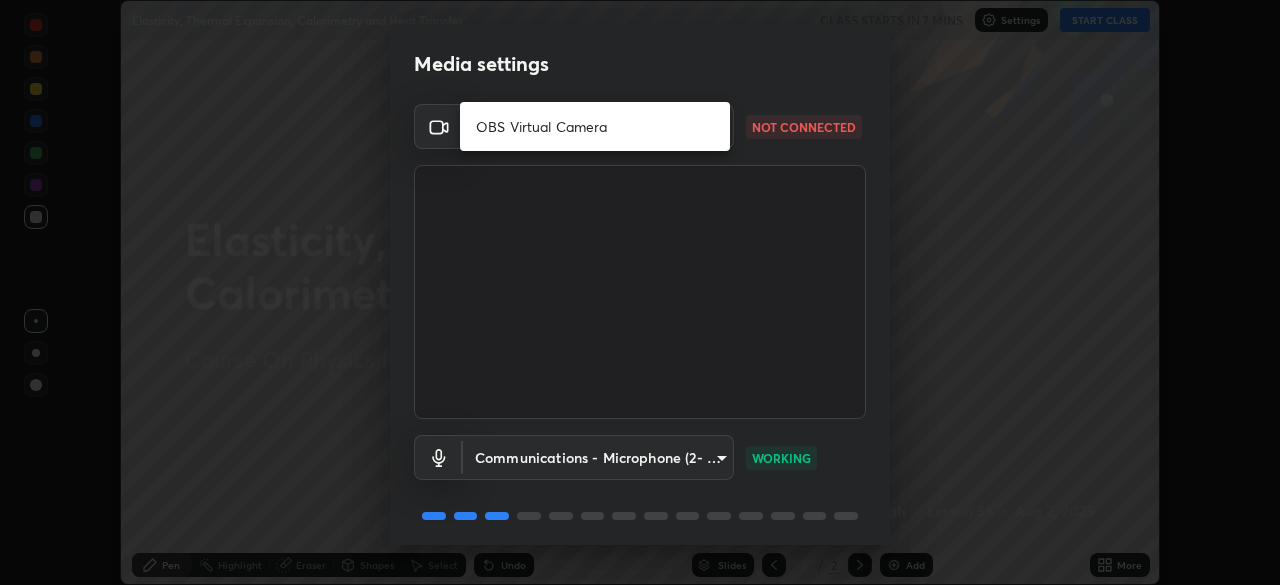 click on "OBS Virtual Camera" at bounding box center [595, 126] 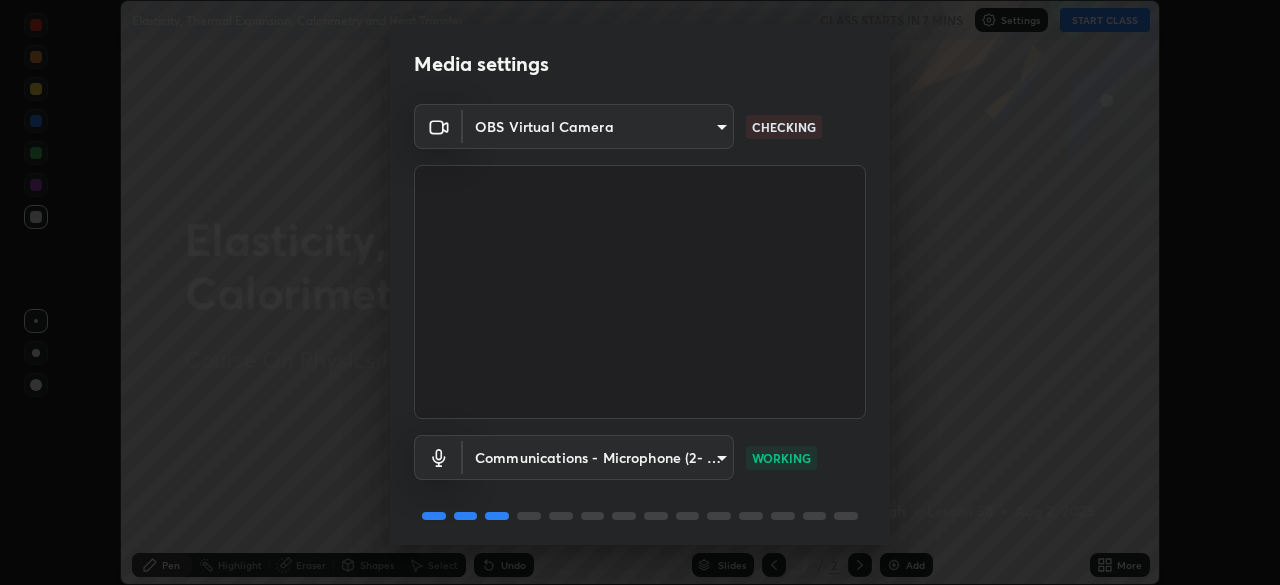 click on "Erase all Elasticity, Thermal Expansion, Calorimetry and Heat Transfer CLASS STARTS IN 7 MINS Settings START CLASS Setting up your live class Elasticity, Thermal Expansion, Calorimetry and Heat Transfer • L58 of Course On Physics for JEE Conquer 1 2026 [FIRST] [LAST] Pen Highlight Eraser Shapes Select Undo Slides 2 / 2 Add More Enable hand raising Enable raise hand to speak to learners. Once enabled, chat will be turned off temporarily. Enable x   No doubts shared Encourage your learners to ask a doubt for better clarity Report an issue Reason for reporting Buffering Chat not working Audio - Video sync issue Educator video quality low ​ Attach an image Report Media settings OBS Virtual Camera [HASH] CHECKING Communications - Microphone (2- USB PnP Sound Device) communications WORKING 1 / 5 Next" at bounding box center [640, 292] 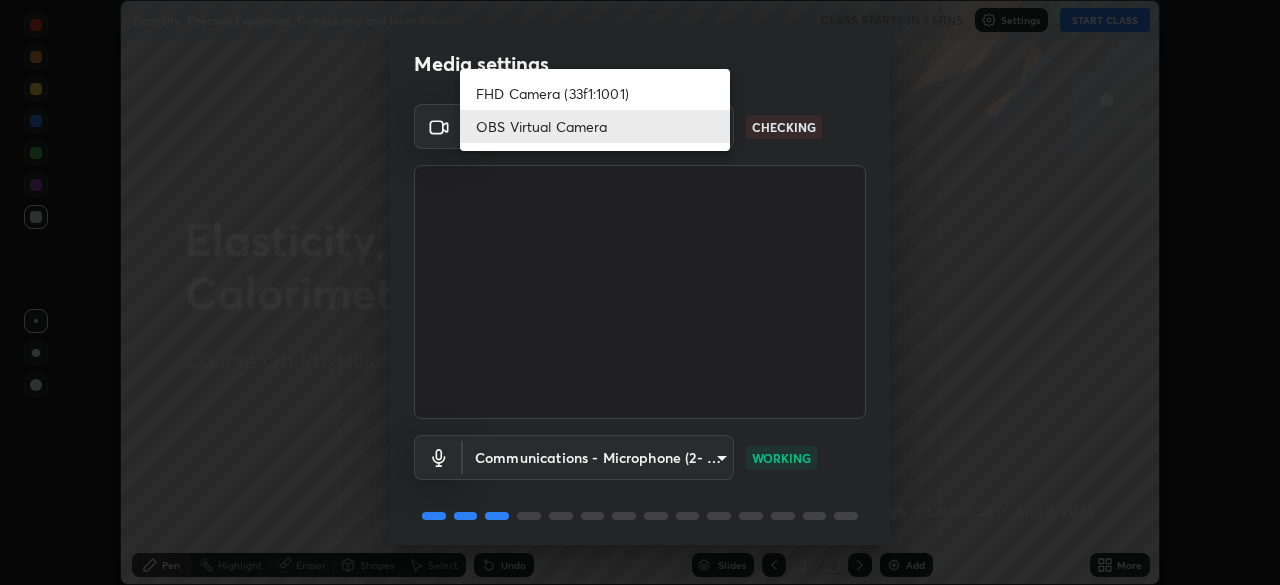 click on "FHD Camera (33f1:1001)" at bounding box center [595, 93] 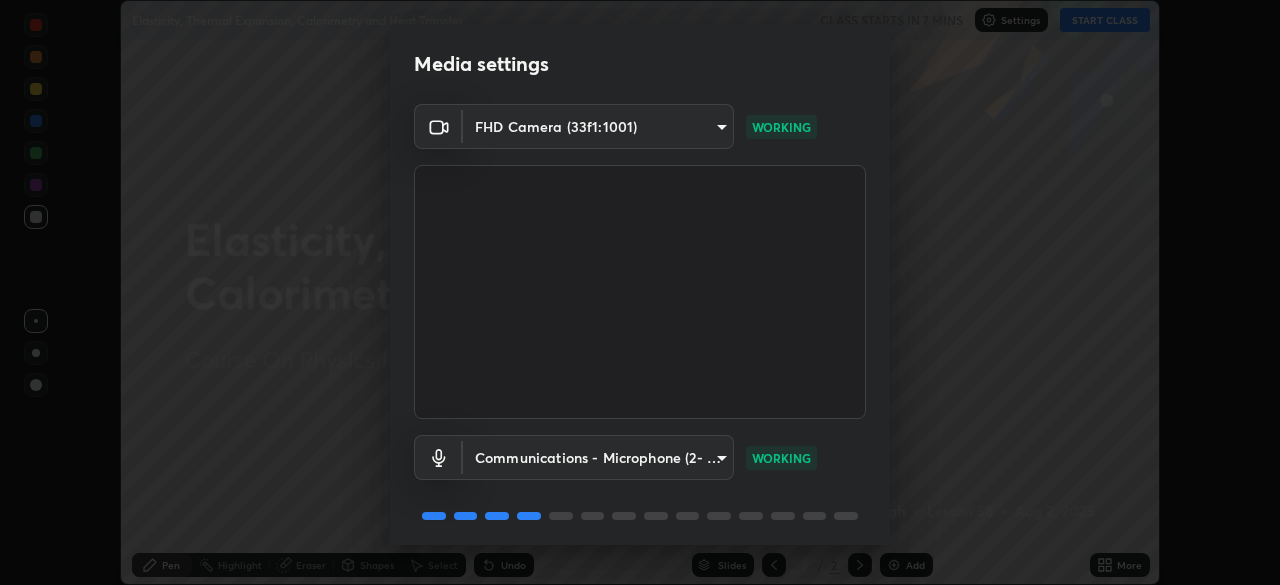 scroll, scrollTop: 71, scrollLeft: 0, axis: vertical 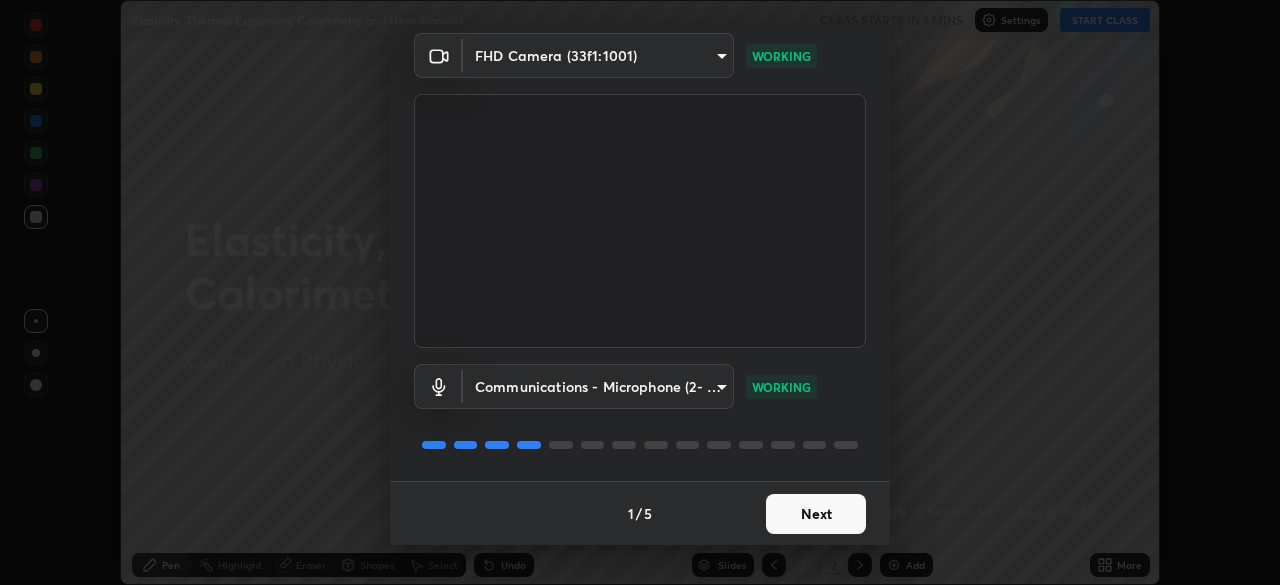 click on "Next" at bounding box center (816, 514) 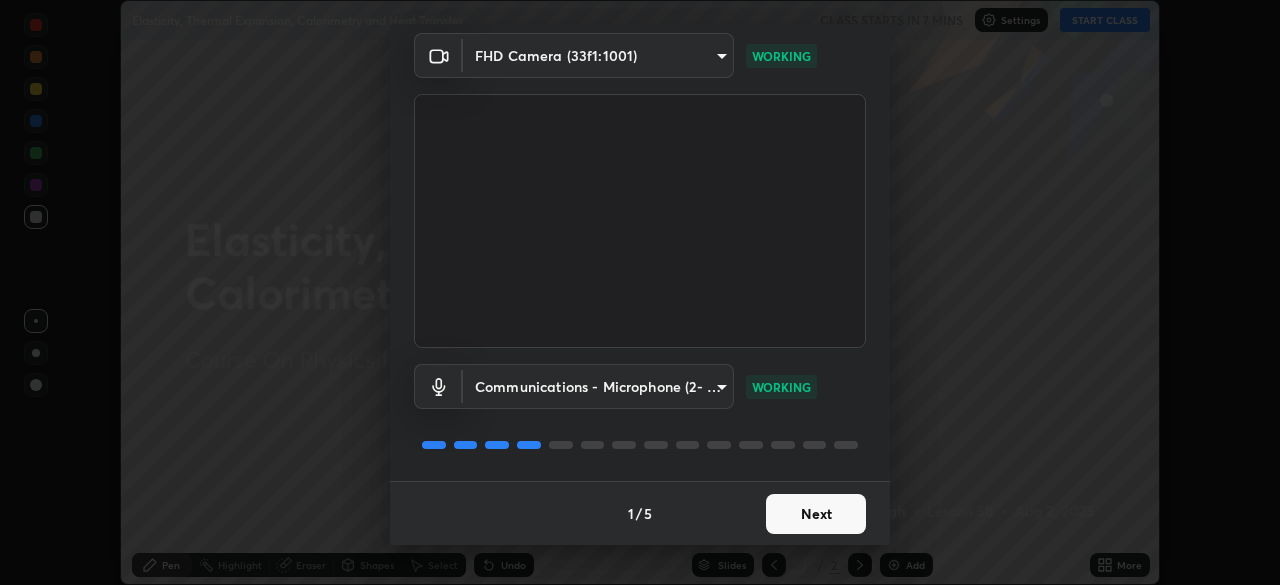 scroll, scrollTop: 0, scrollLeft: 0, axis: both 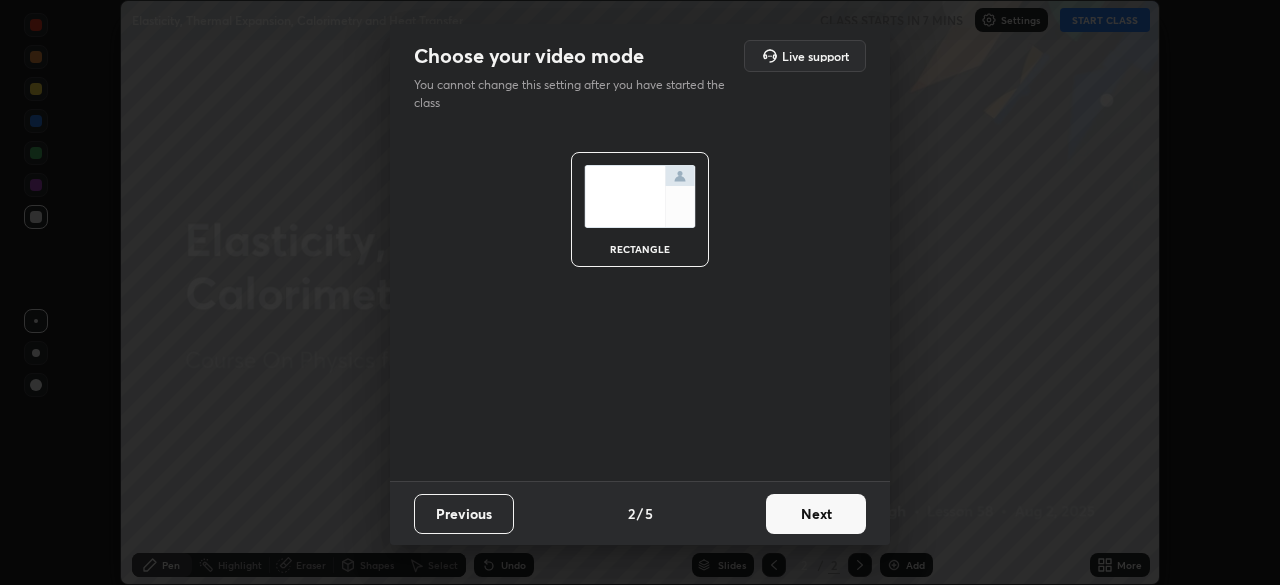 click on "Next" at bounding box center [816, 514] 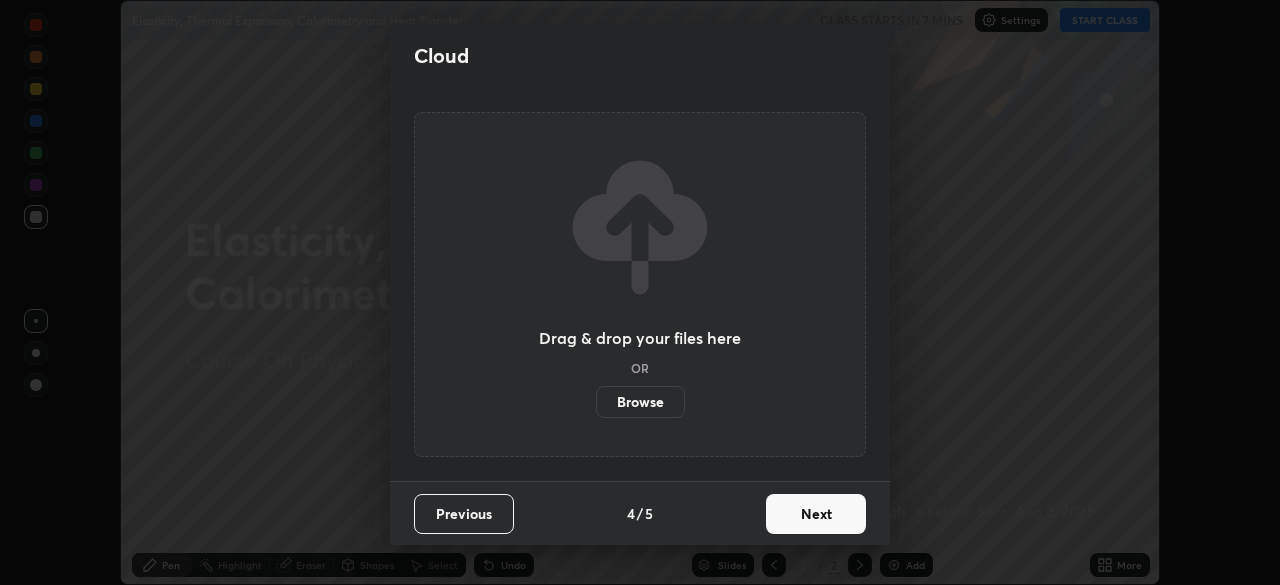 click on "Next" at bounding box center (816, 514) 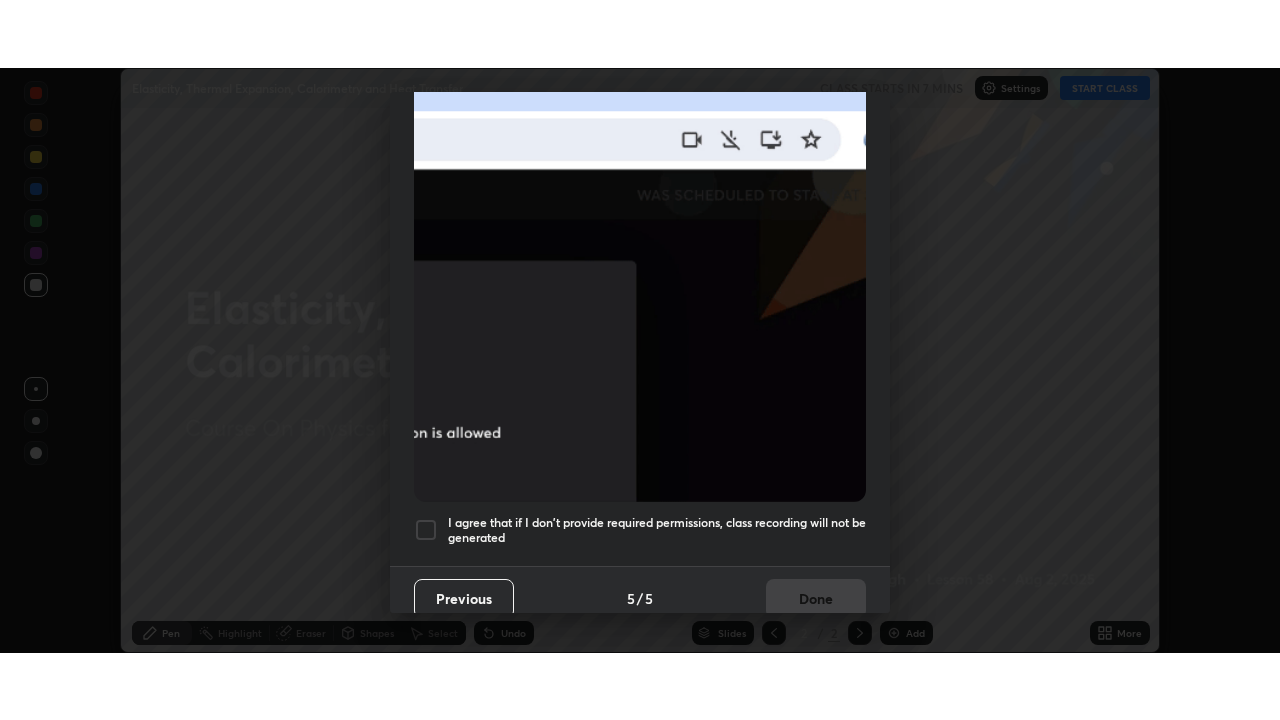 scroll, scrollTop: 479, scrollLeft: 0, axis: vertical 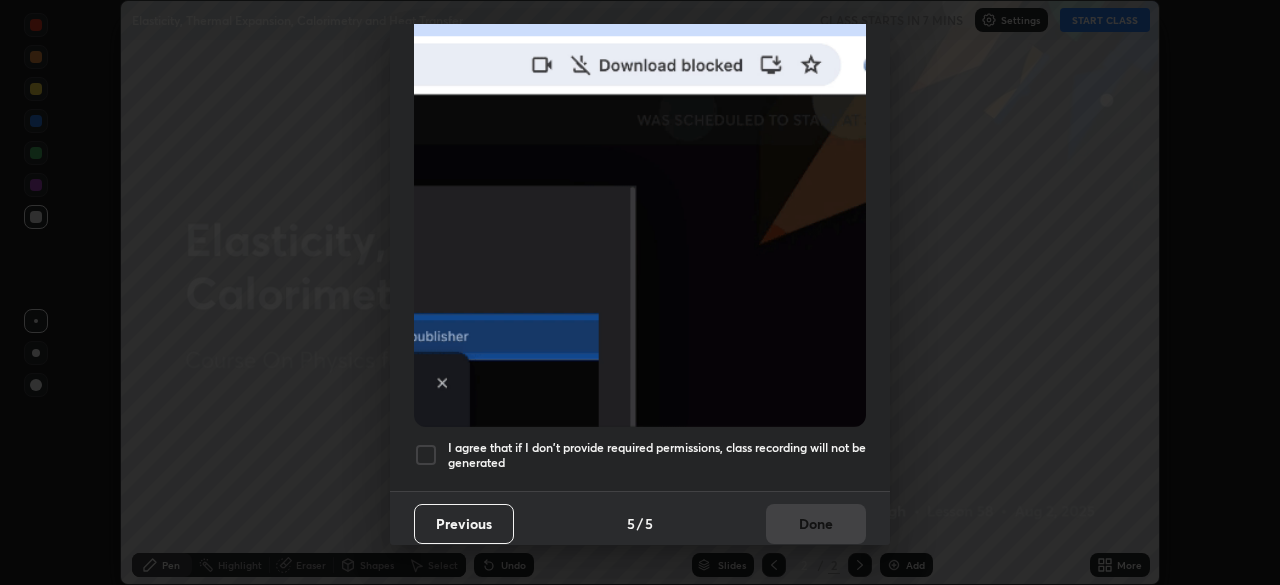 click on "I agree that if I don't provide required permissions, class recording will not be generated" at bounding box center [657, 455] 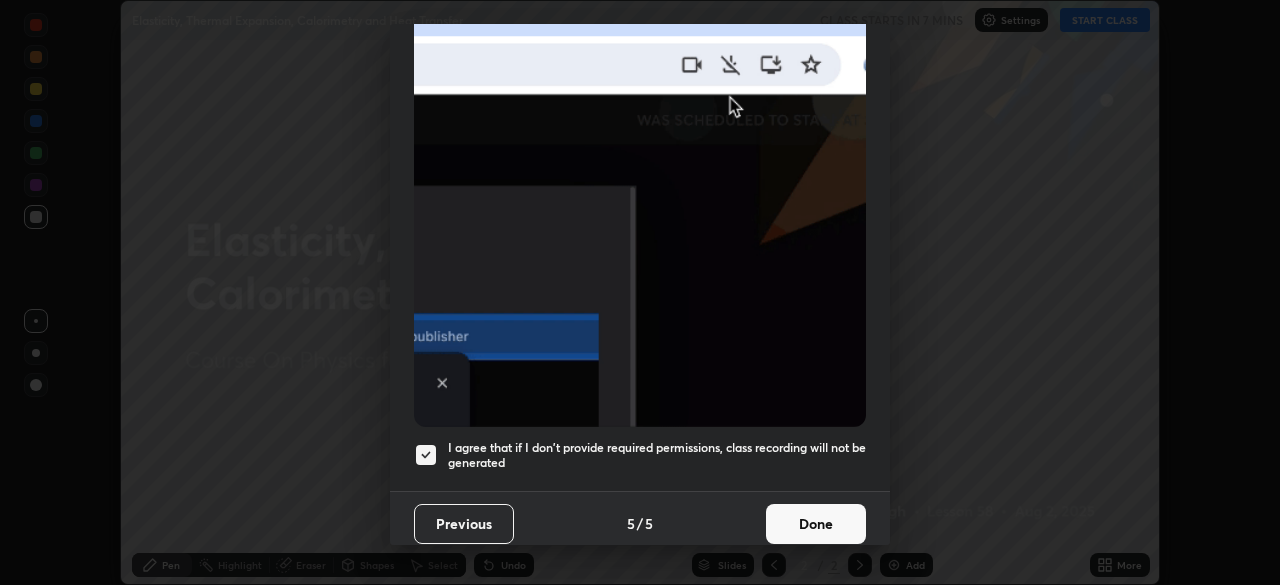 click on "Done" at bounding box center (816, 524) 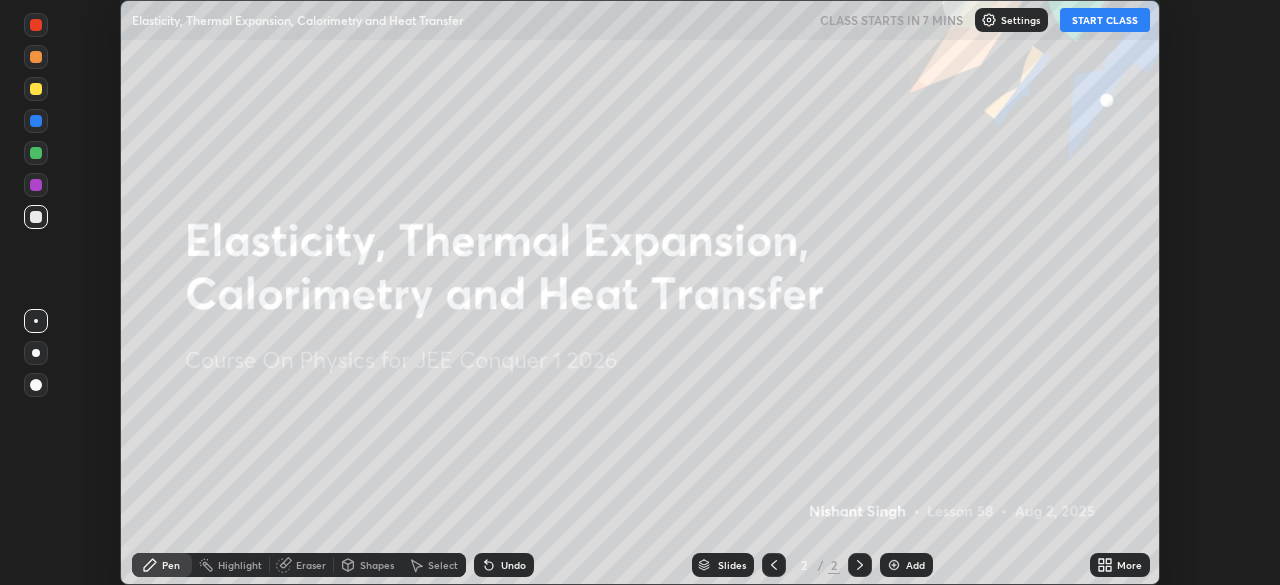click on "START CLASS" at bounding box center (1105, 20) 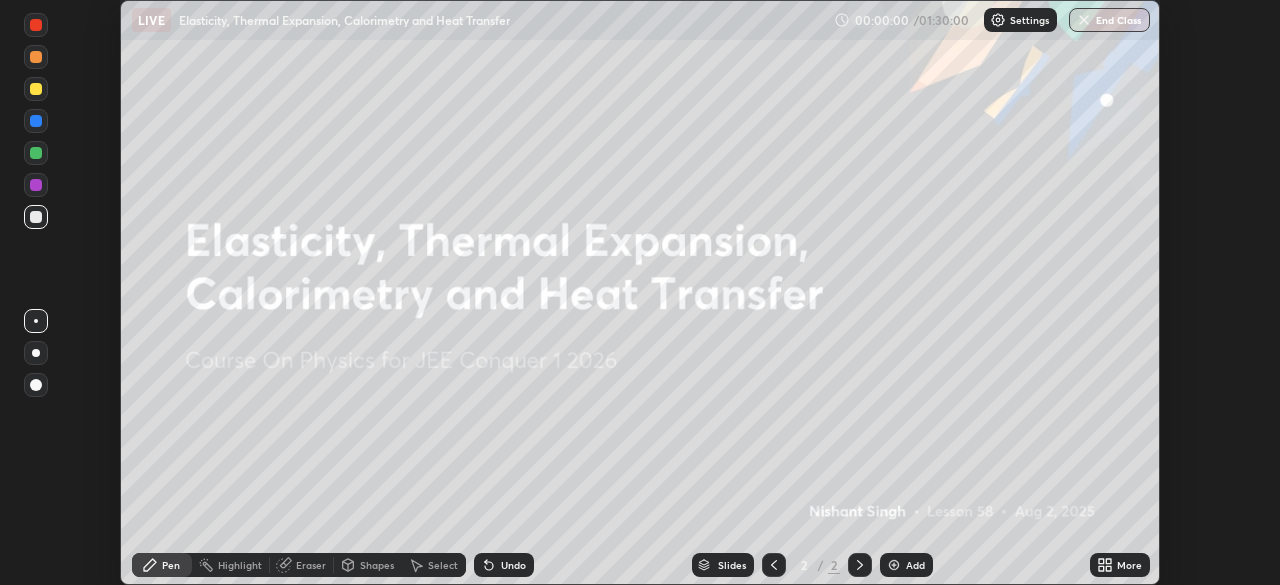 click 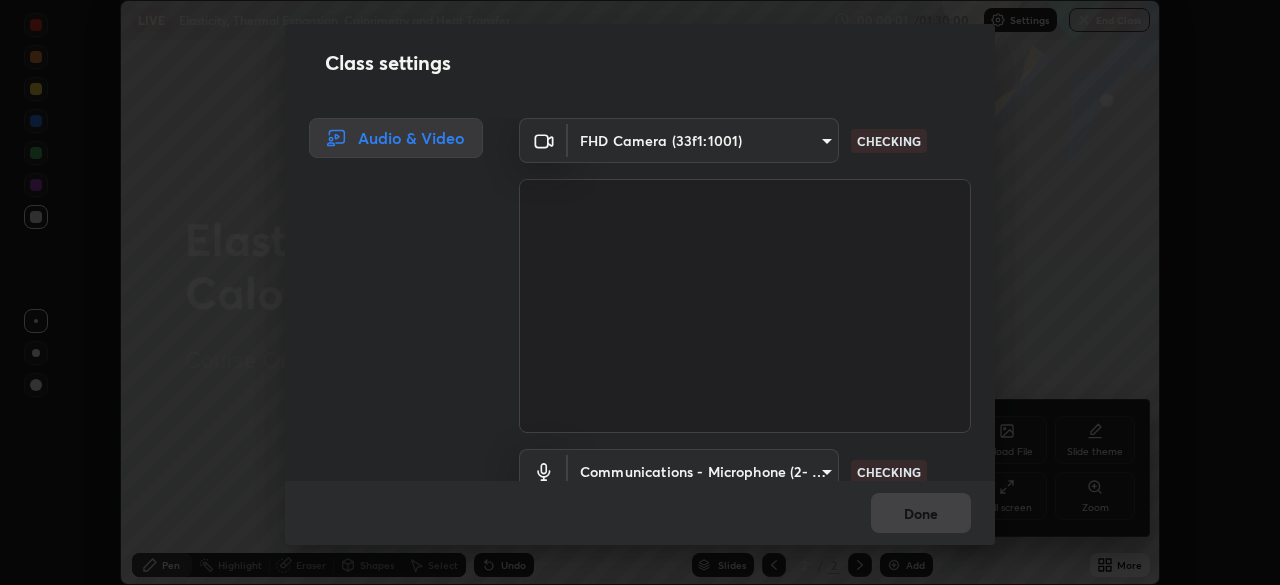 click on "Class settings Audio & Video FHD Camera ([HASH]) [HASH] CHECKING Communications - Microphone (2- USB PnP Sound Device) communications CHECKING Done" at bounding box center [640, 292] 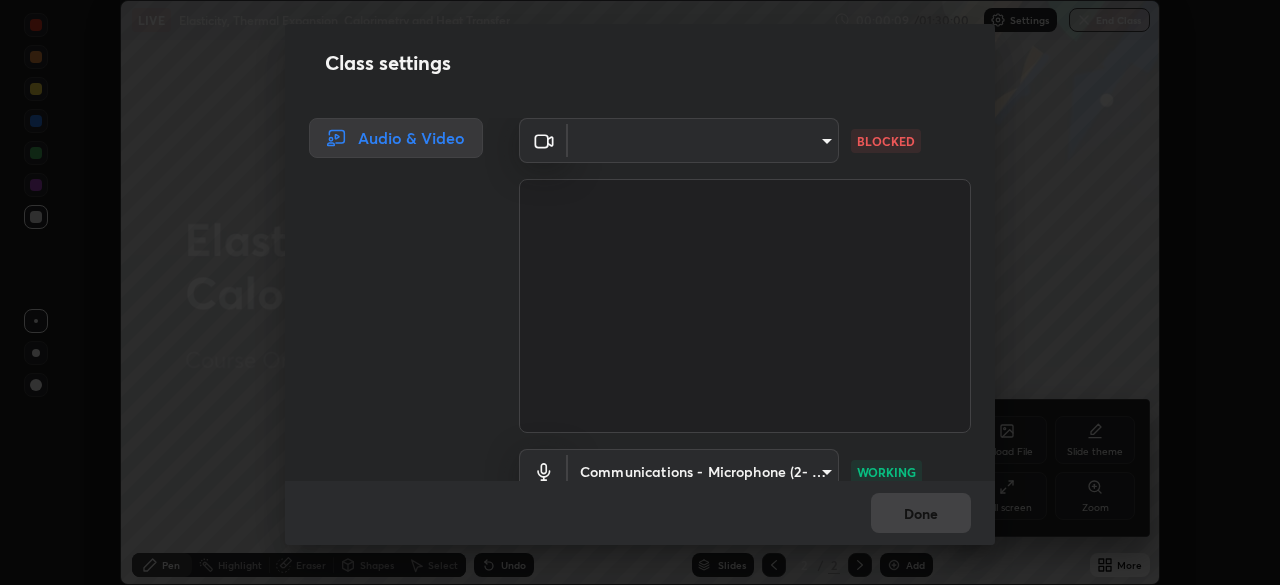 click on "Erase all LIVE Elasticity, Thermal Expansion, Calorimetry and Heat Transfer 00:00:09 /  01:30:00 Settings End Class Setting up your live class Elasticity, Thermal Expansion, Calorimetry and Heat Transfer • L58 of Course On Physics for JEE Conquer 1 2026 [FIRST] [LAST] Pen Highlight Eraser Shapes Select Undo Slides 2 / 2 Add More Enable hand raising Enable raise hand to speak to learners. Once enabled, chat will be turned off temporarily. Enable x   No doubts shared Encourage your learners to ask a doubt for better clarity Report an issue Reason for reporting Buffering Chat not working Audio - Video sync issue Educator video quality low ​ Attach an image Report Upload File Slide theme Full screen Zoom Class settings Audio & Video ​ [HASH] BLOCKED Communications - Microphone (2- USB PnP Sound Device) communications WORKING Done" at bounding box center (640, 292) 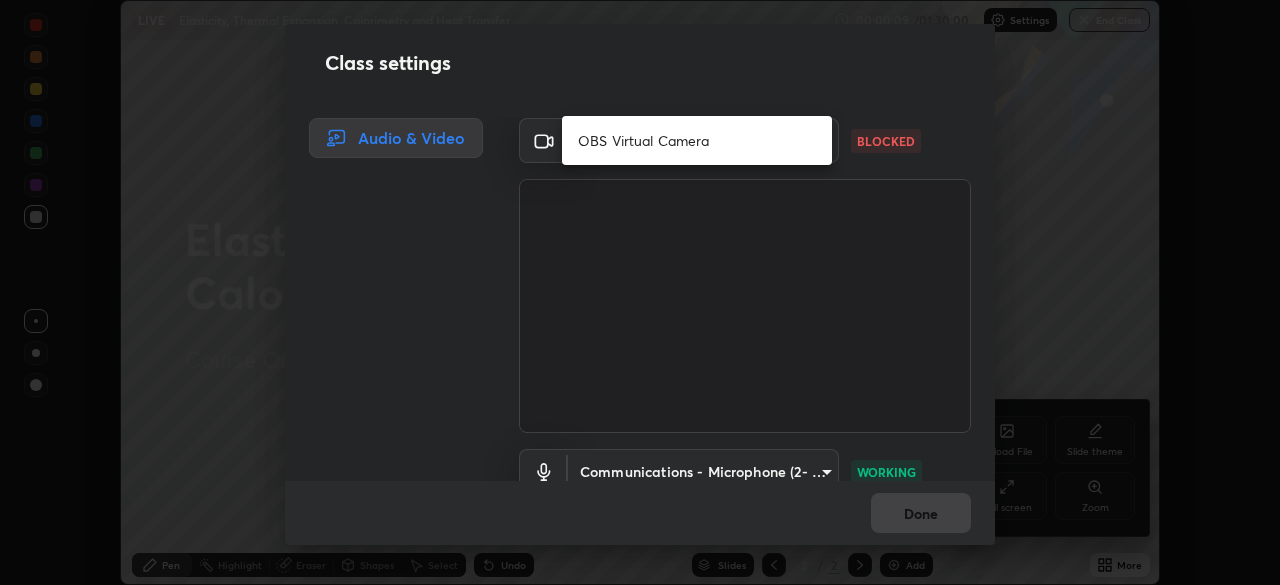 click on "OBS Virtual Camera" at bounding box center (697, 140) 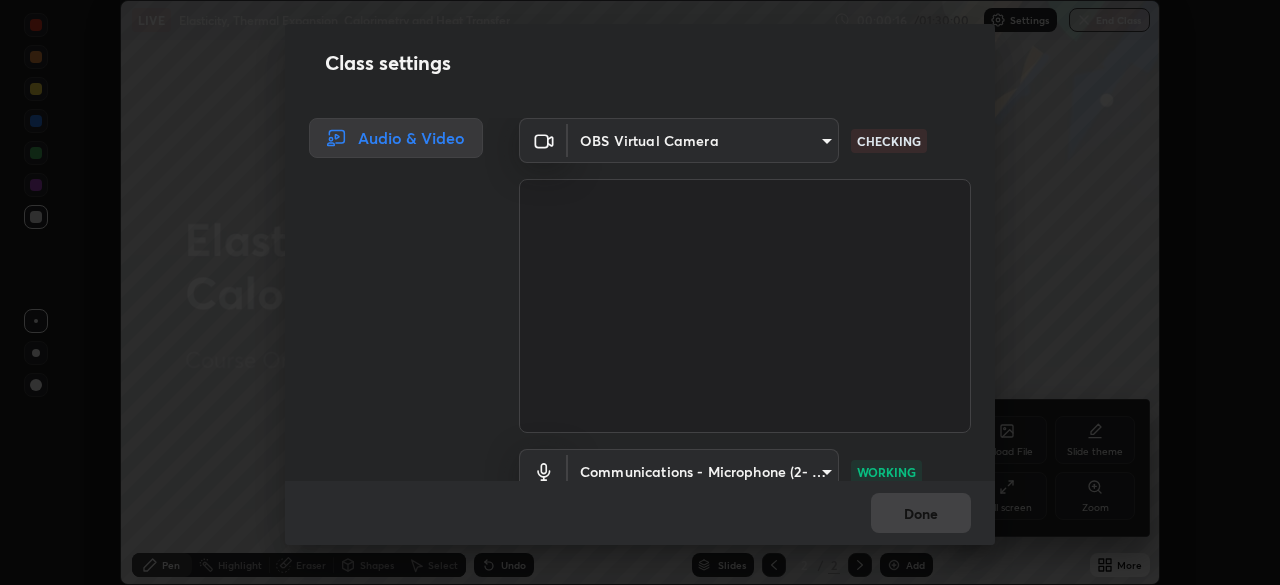 click on "Erase all LIVE Elasticity, Thermal Expansion, Calorimetry and Heat Transfer 00:00:16 /  01:30:00 Settings End Class Setting up your live class Elasticity, Thermal Expansion, Calorimetry and Heat Transfer • L58 of Course On Physics for JEE Conquer 1 2026 [FIRST] [LAST] Pen Highlight Eraser Shapes Select Undo Slides 2 / 2 Add More Enable hand raising Enable raise hand to speak to learners. Once enabled, chat will be turned off temporarily. Enable x   No doubts shared Encourage your learners to ask a doubt for better clarity Report an issue Reason for reporting Buffering Chat not working Audio - Video sync issue Educator video quality low ​ Attach an image Report Upload File Slide theme Full screen Zoom Class settings Audio & Video OBS Virtual Camera [HASH] CHECKING Communications - Microphone (2- USB PnP Sound Device) communications WORKING Done" at bounding box center (640, 292) 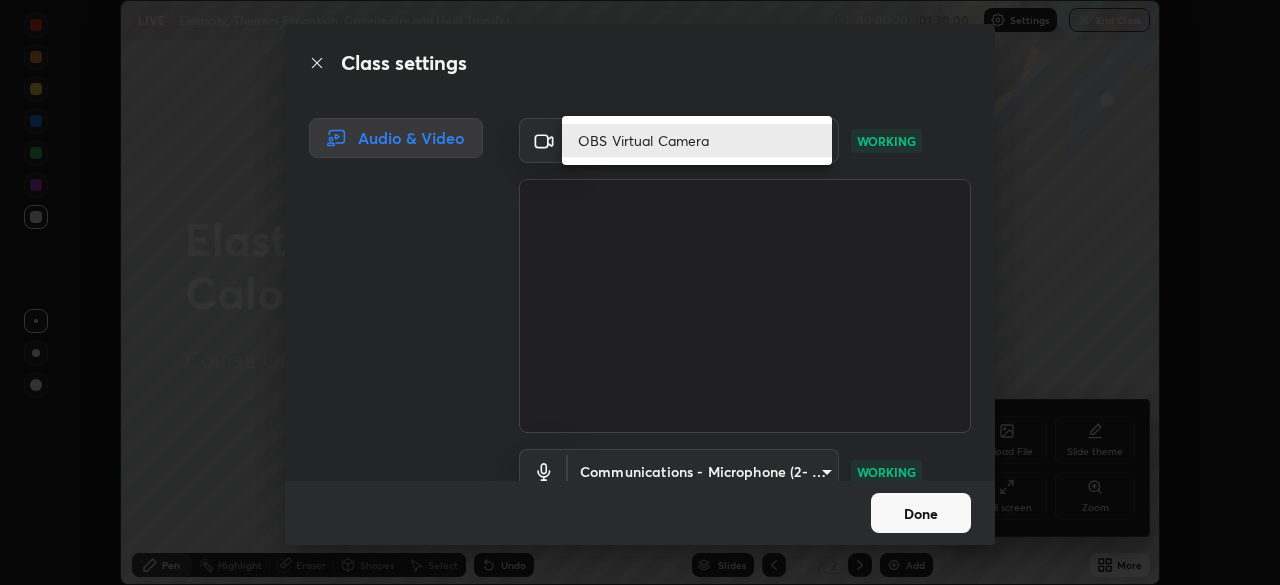 click at bounding box center (640, 292) 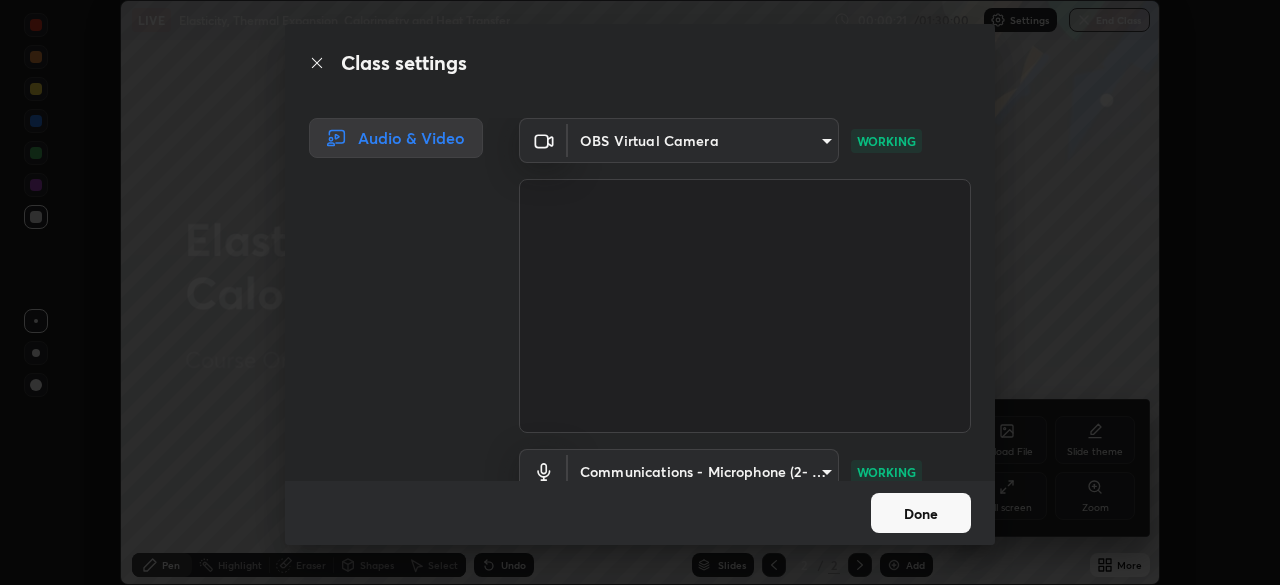 click on "Erase all LIVE Elasticity, Thermal Expansion, Calorimetry and Heat Transfer 00:00:21 /  01:30:00 Settings End Class Setting up your live class Elasticity, Thermal Expansion, Calorimetry and Heat Transfer • L58 of Course On Physics for JEE Conquer 1 2026 [FIRST] [LAST] Pen Highlight Eraser Shapes Select Undo Slides 2 / 2 Add More Enable hand raising Enable raise hand to speak to learners. Once enabled, chat will be turned off temporarily. Enable x   No doubts shared Encourage your learners to ask a doubt for better clarity Report an issue Reason for reporting Buffering Chat not working Audio - Video sync issue Educator video quality low ​ Attach an image Report Upload File Slide theme Full screen Zoom Class settings Audio & Video OBS Virtual Camera [HASH] WORKING Communications - Microphone (2- USB PnP Sound Device) communications WORKING Done" at bounding box center (640, 292) 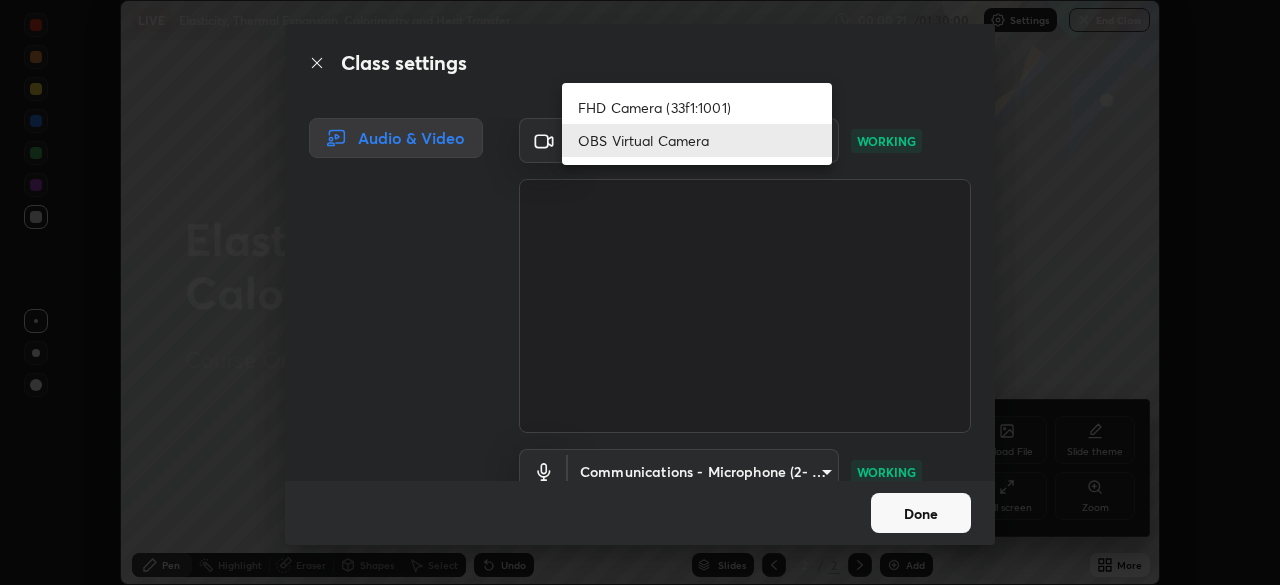 click on "FHD Camera (33f1:1001)" at bounding box center (697, 107) 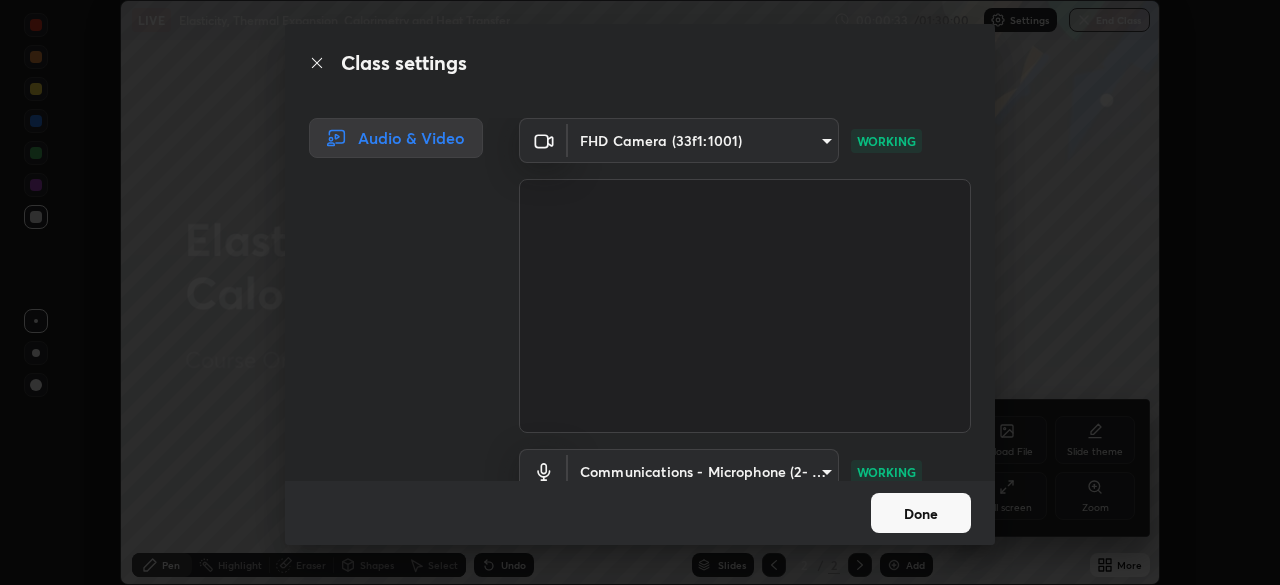 click on "Done" at bounding box center [921, 513] 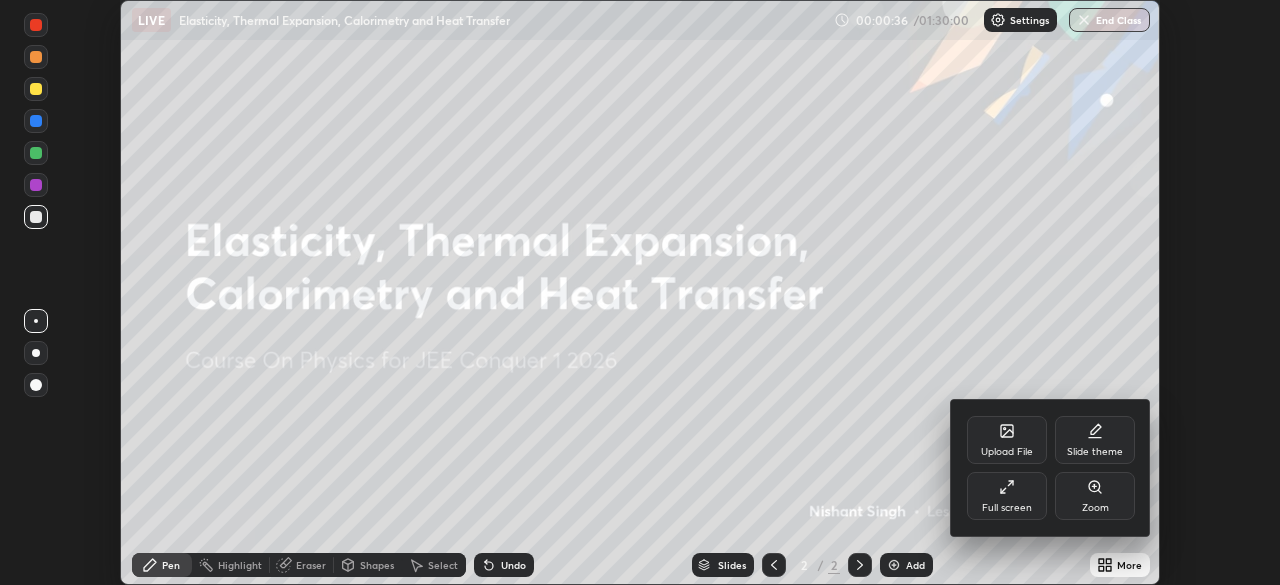 click on "Full screen" at bounding box center (1007, 508) 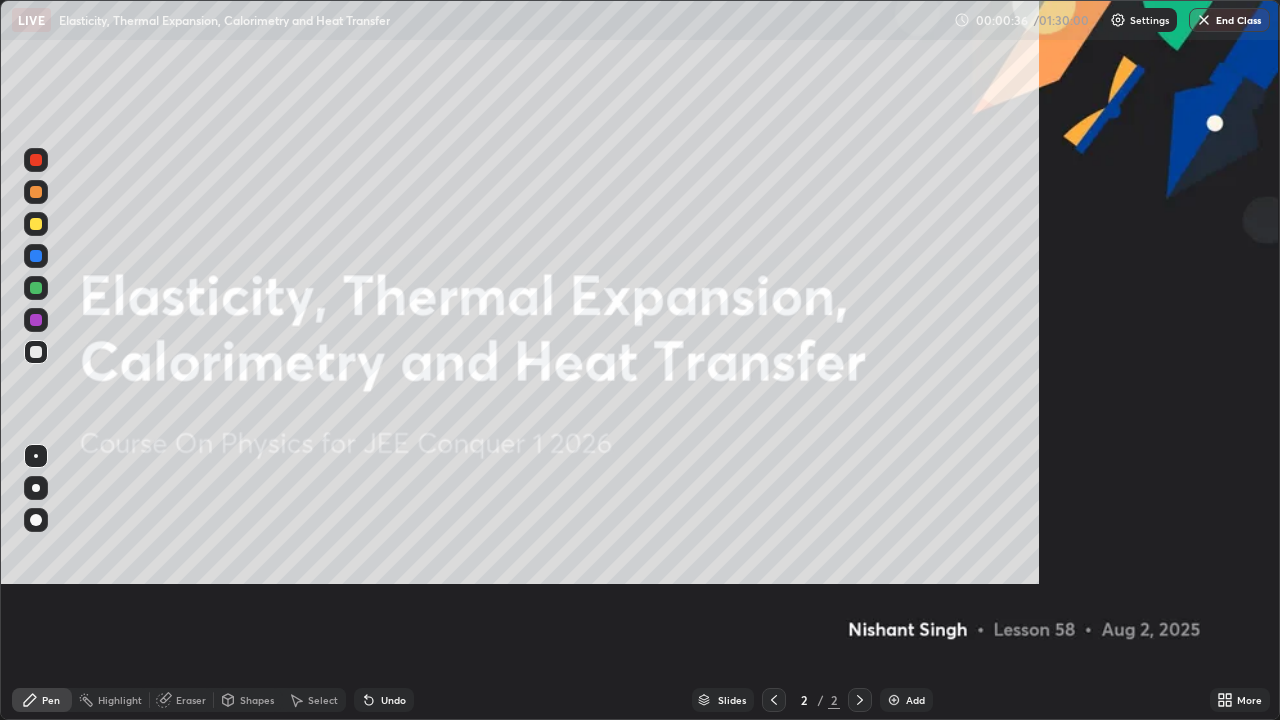 scroll, scrollTop: 99280, scrollLeft: 98720, axis: both 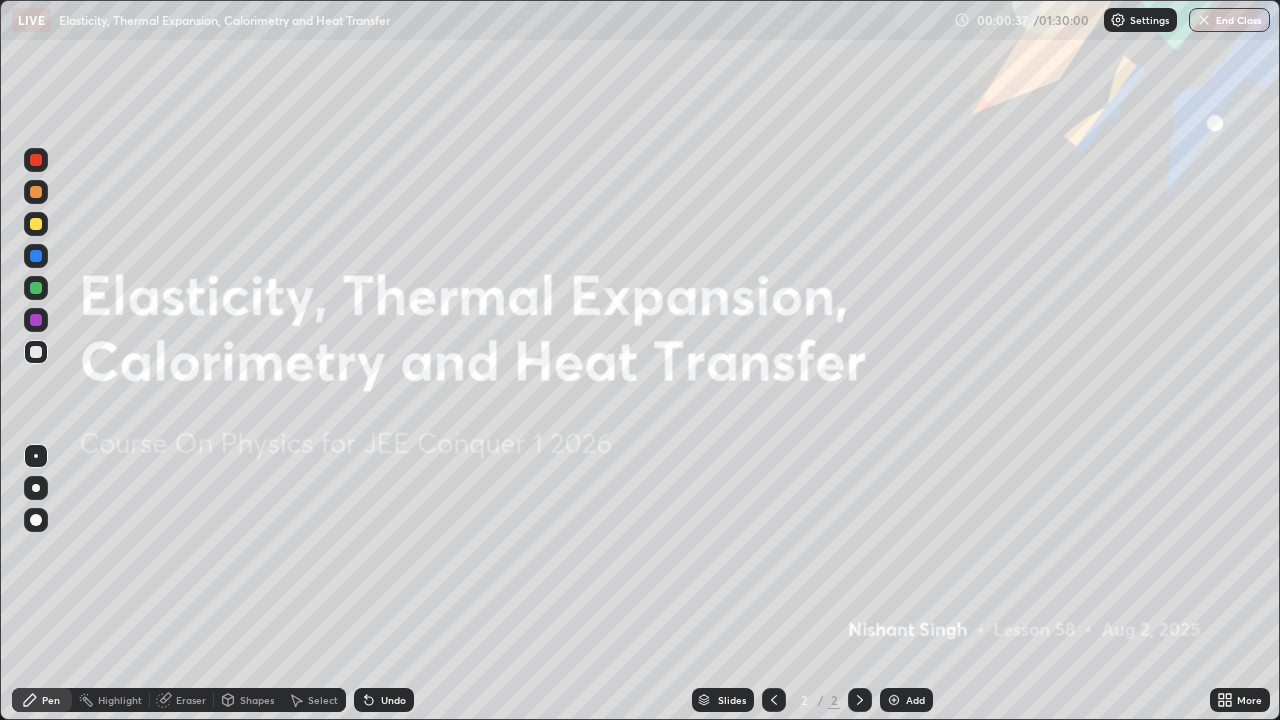 click at bounding box center (894, 700) 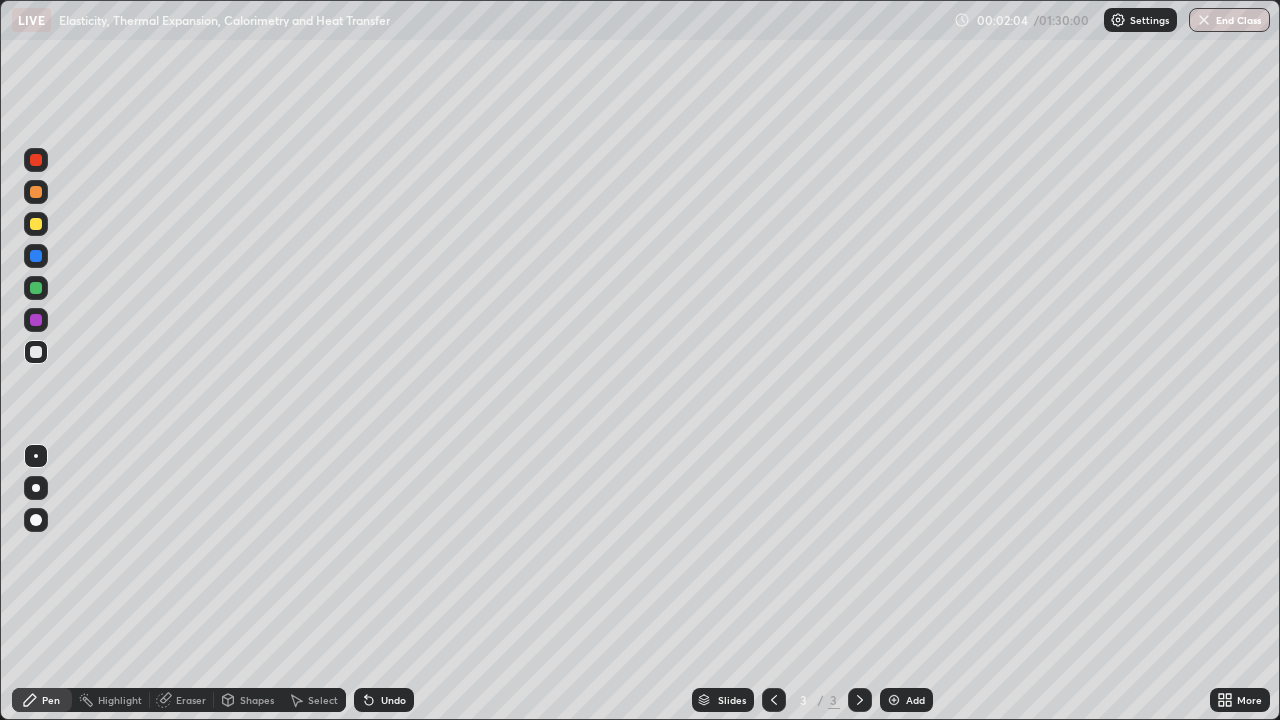 click at bounding box center [36, 224] 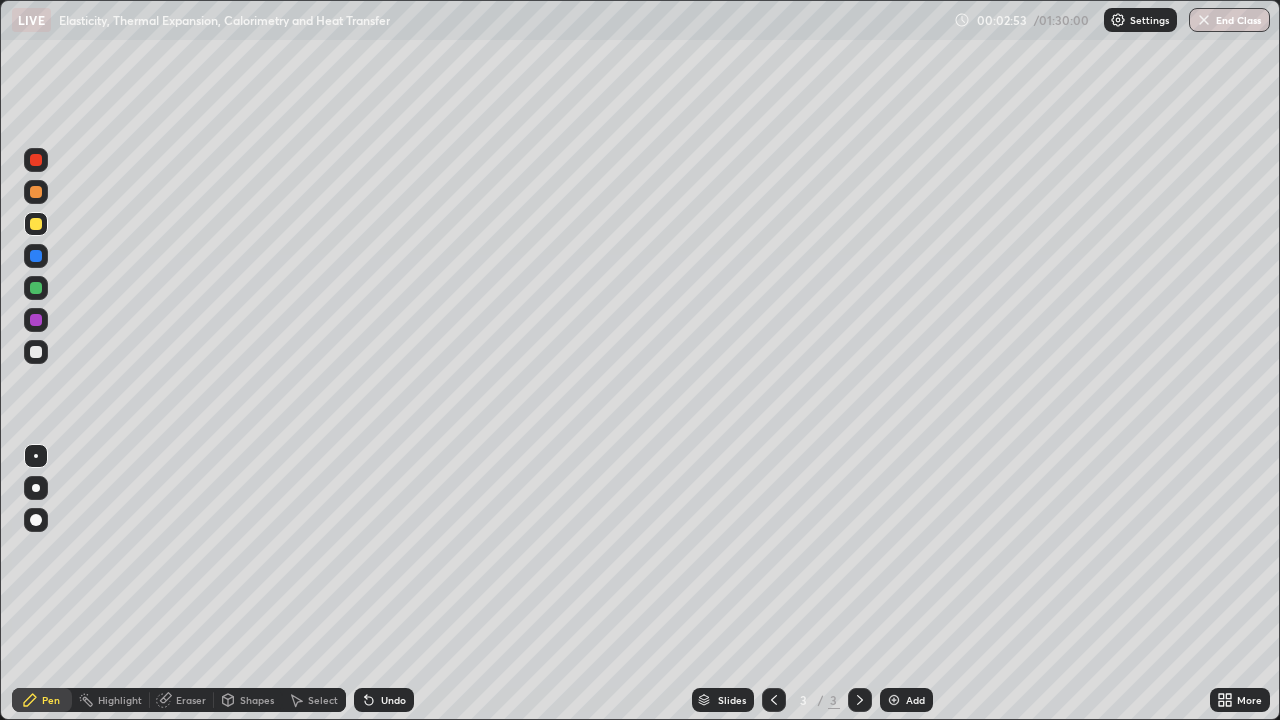 click at bounding box center (36, 192) 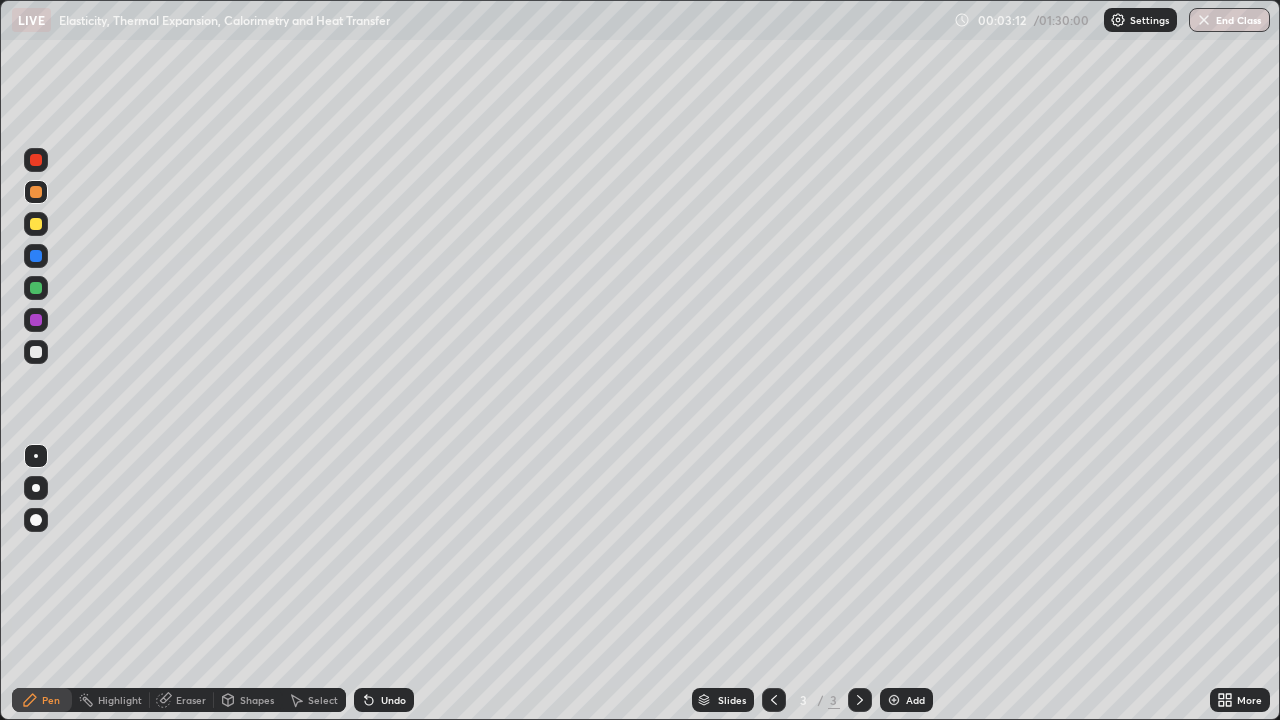 click at bounding box center (36, 256) 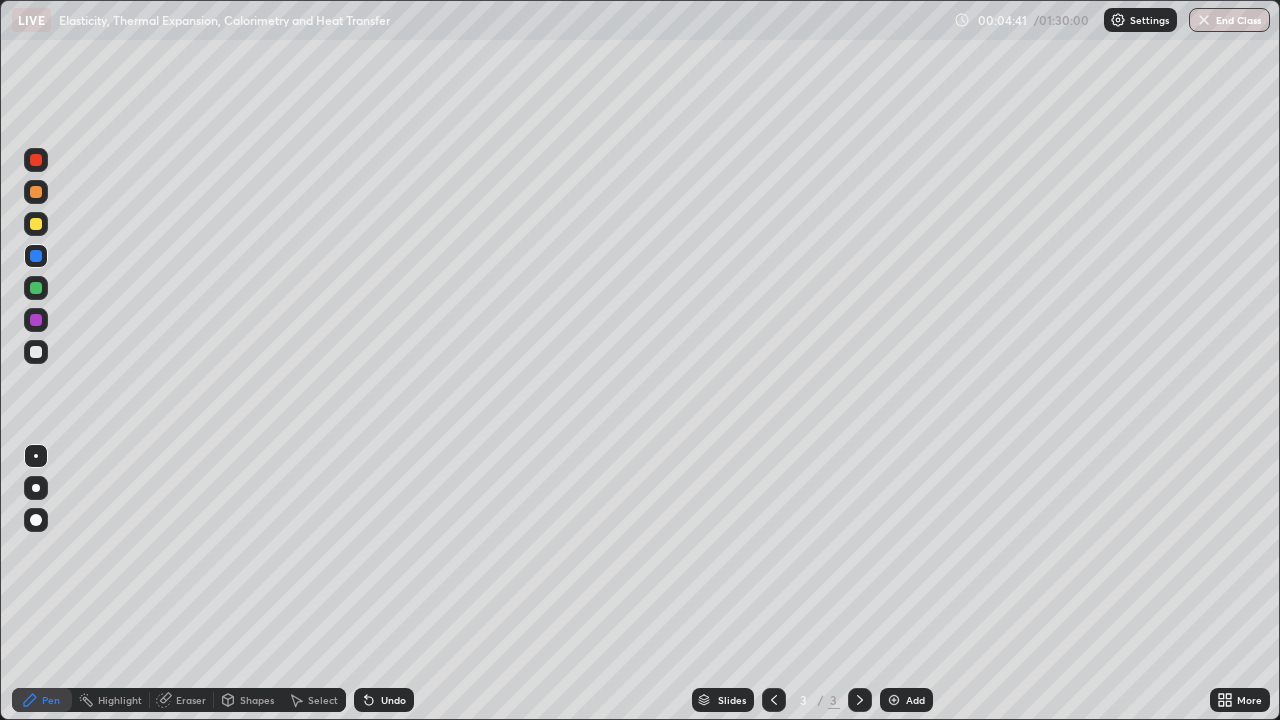 click at bounding box center (36, 288) 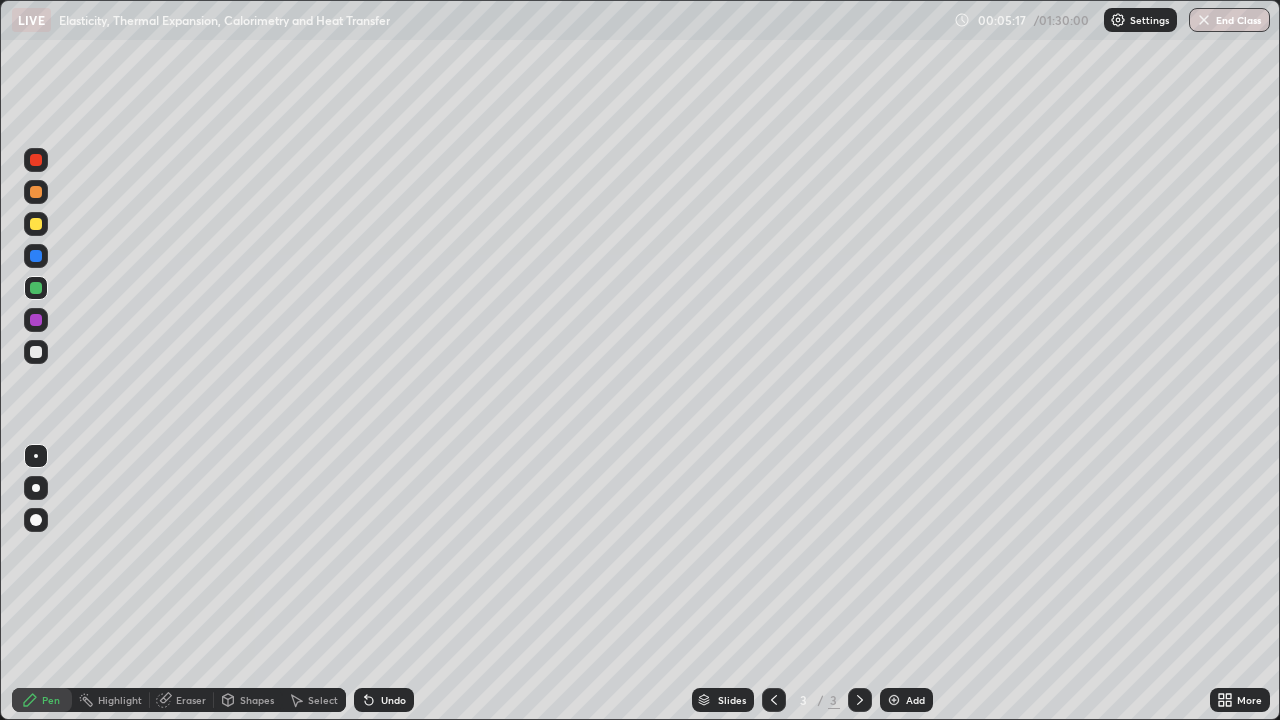 click at bounding box center (36, 352) 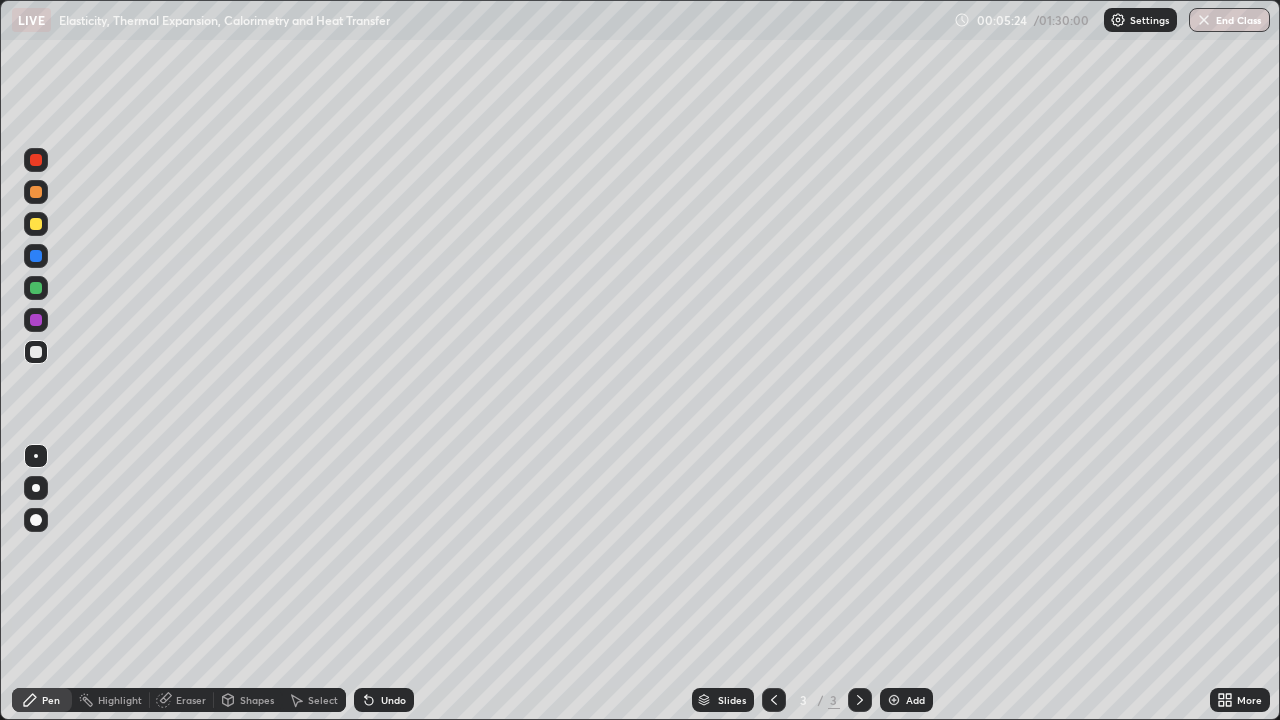 click at bounding box center [36, 288] 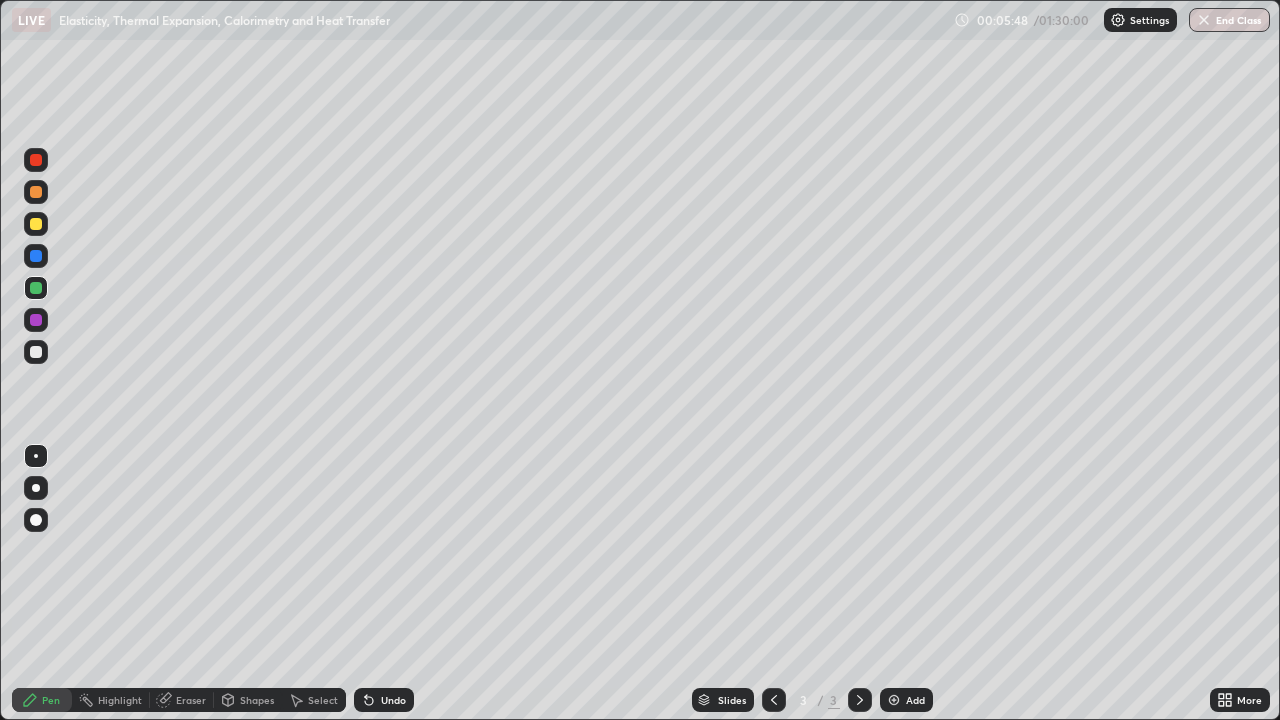 click at bounding box center (36, 352) 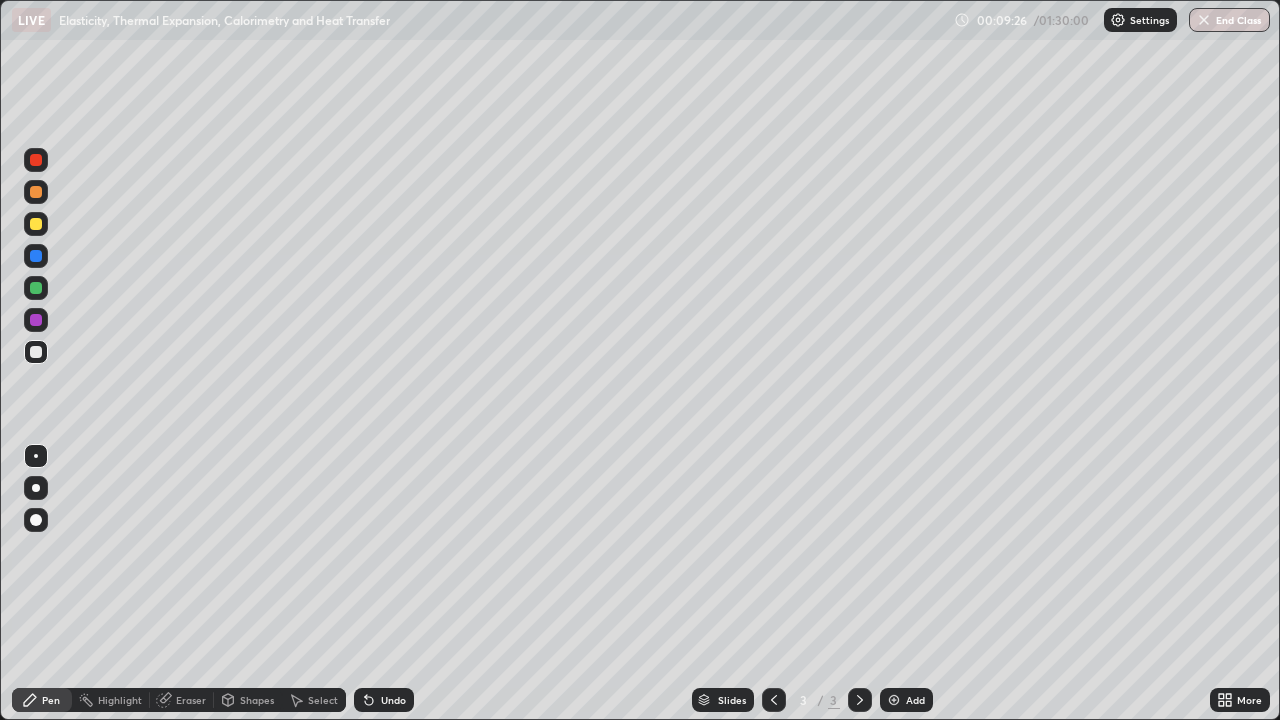 click 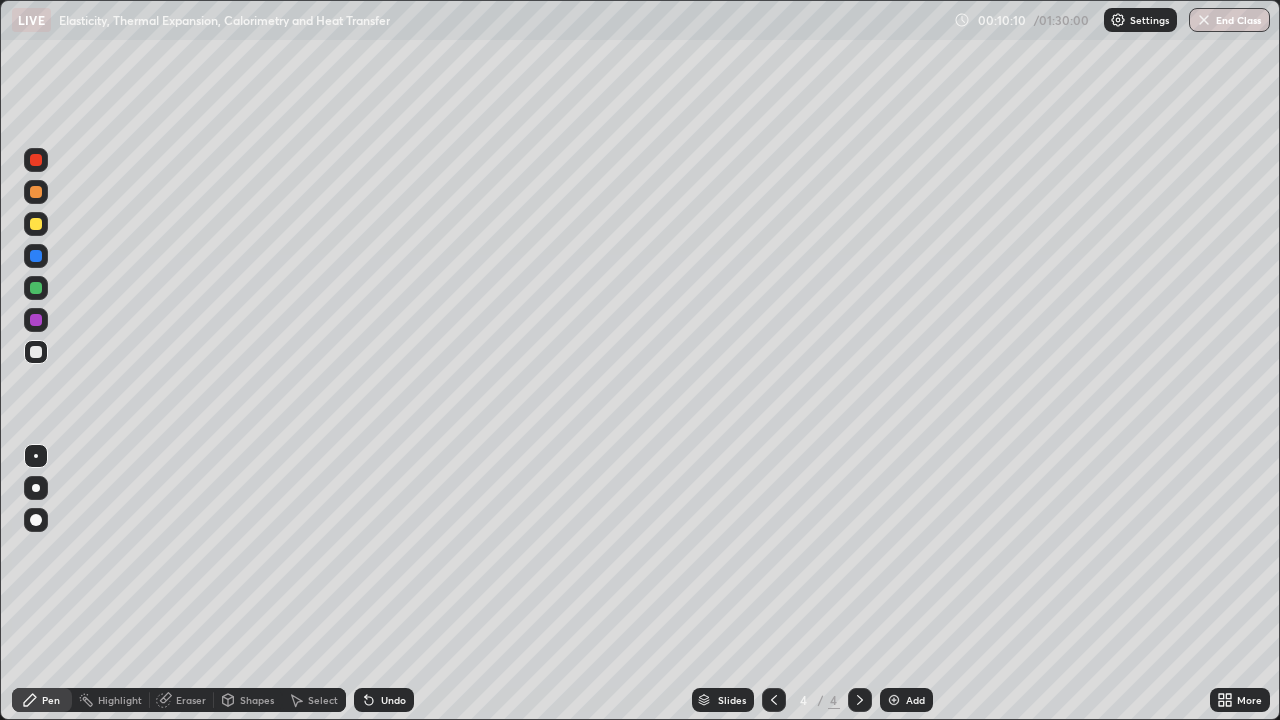 click 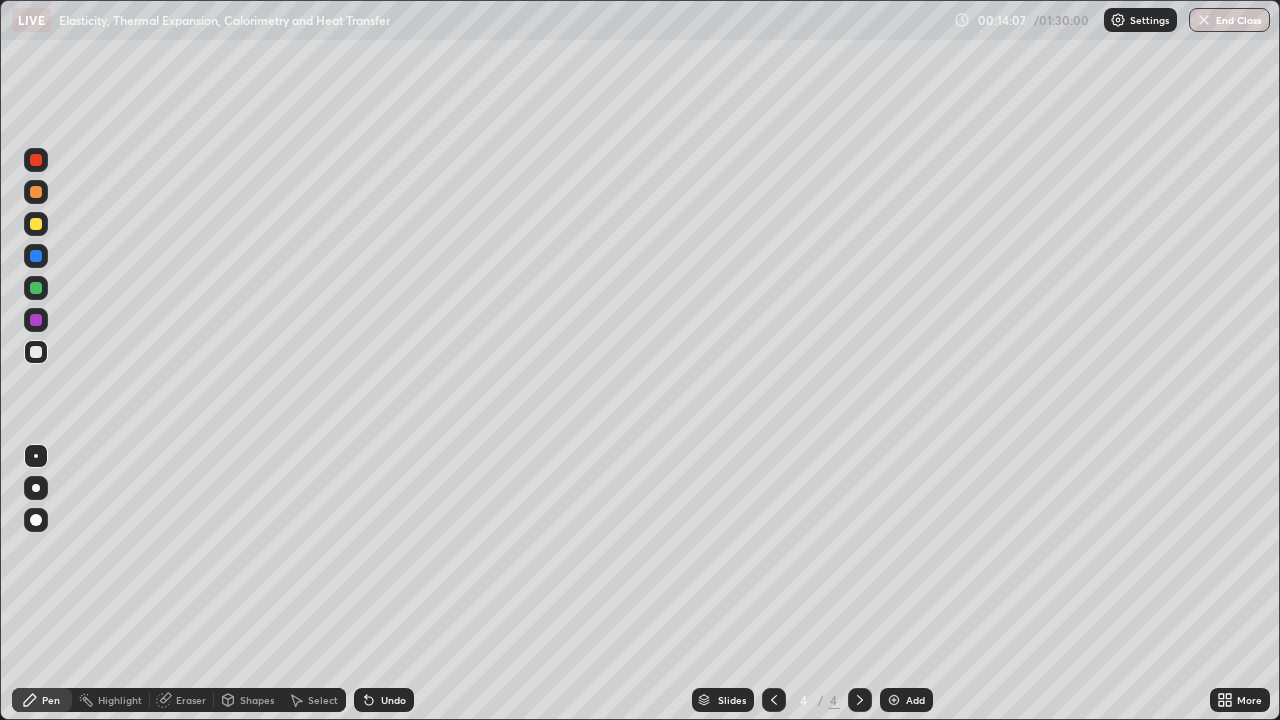 click 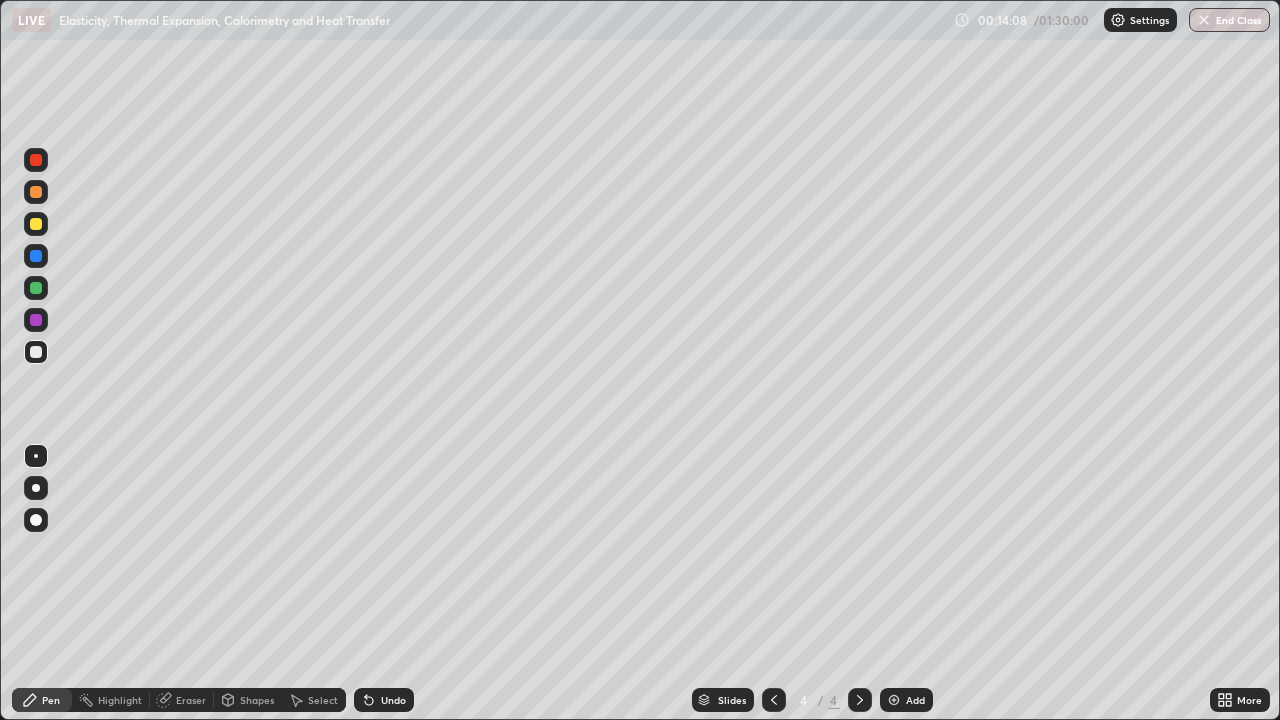 click at bounding box center (894, 700) 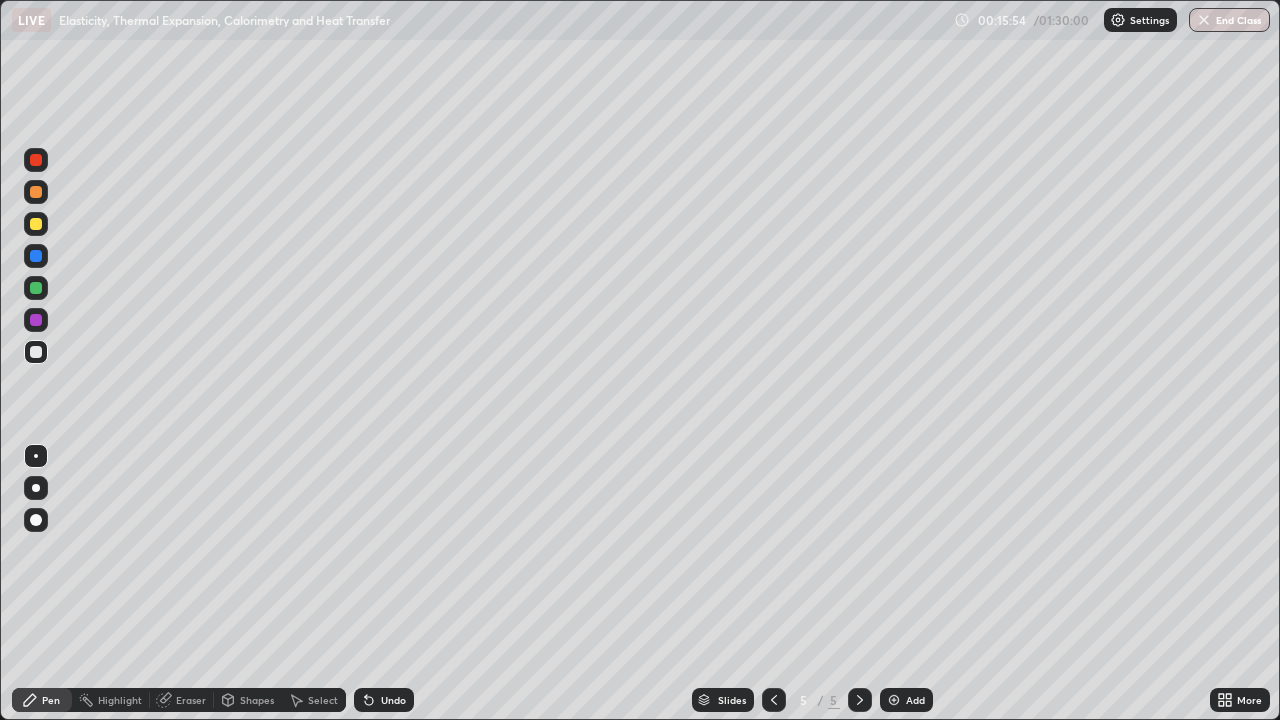 click on "Undo" at bounding box center (384, 700) 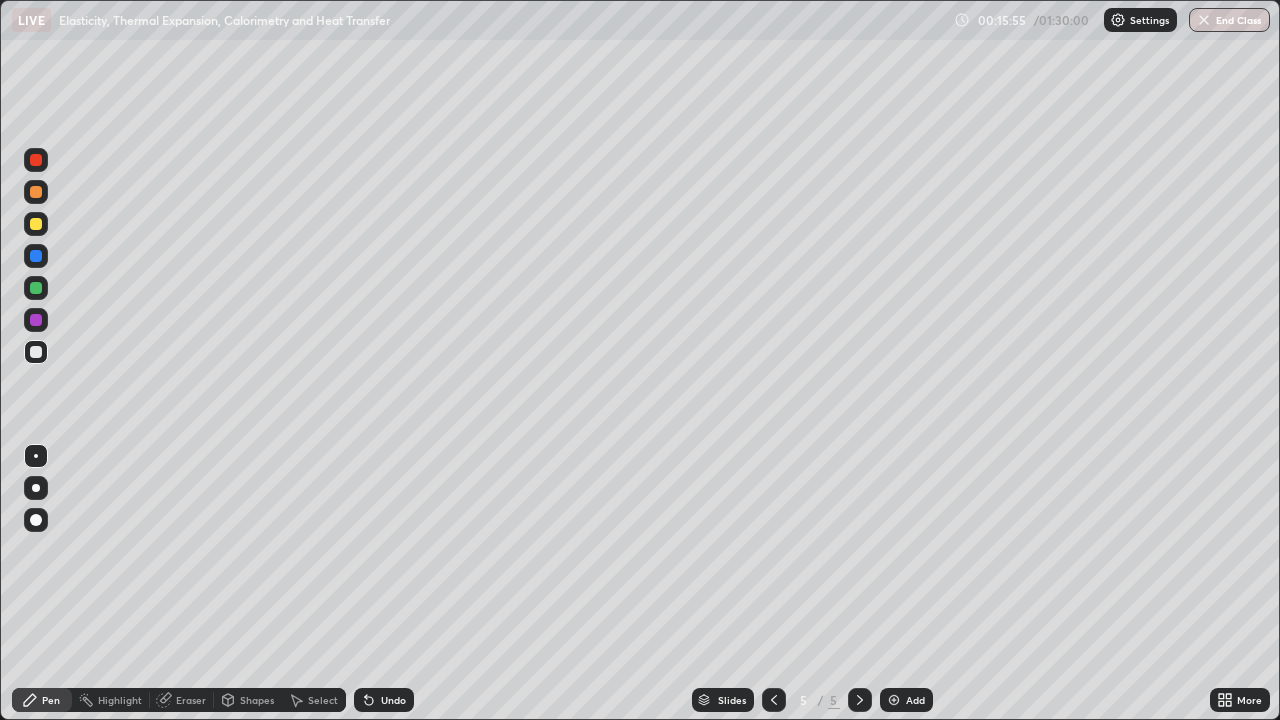 click 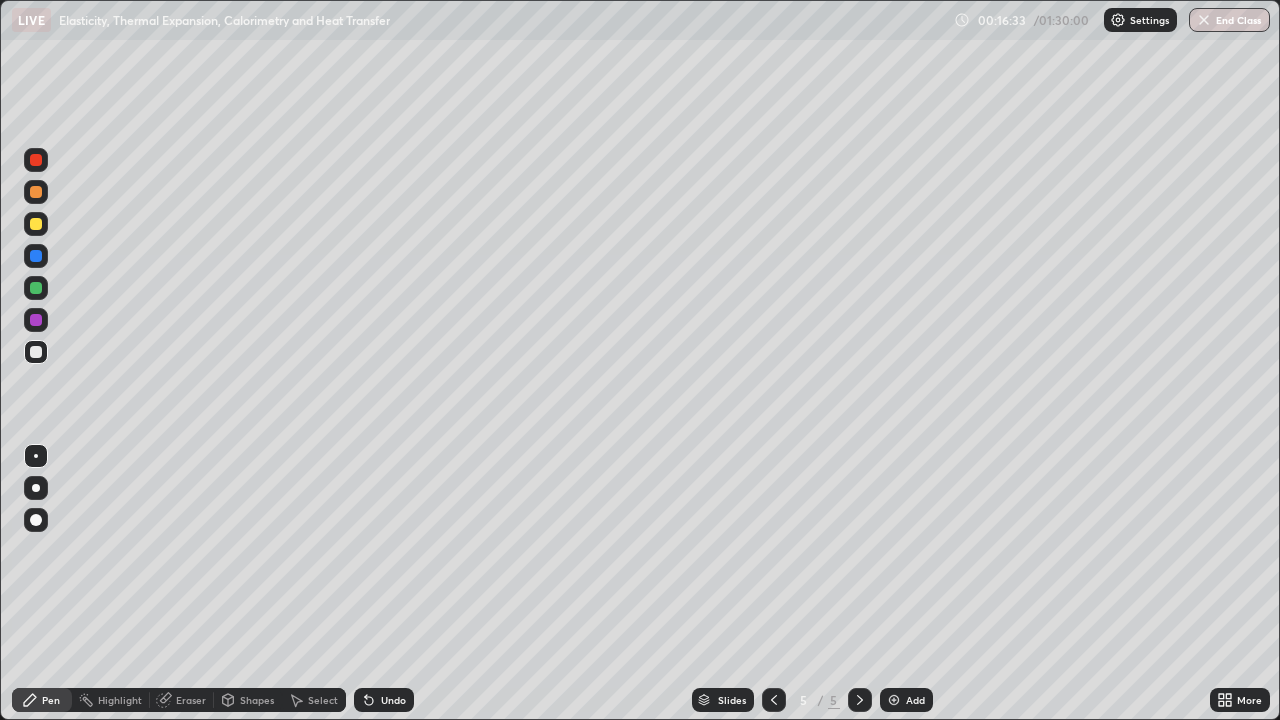 click on "Eraser" at bounding box center [191, 700] 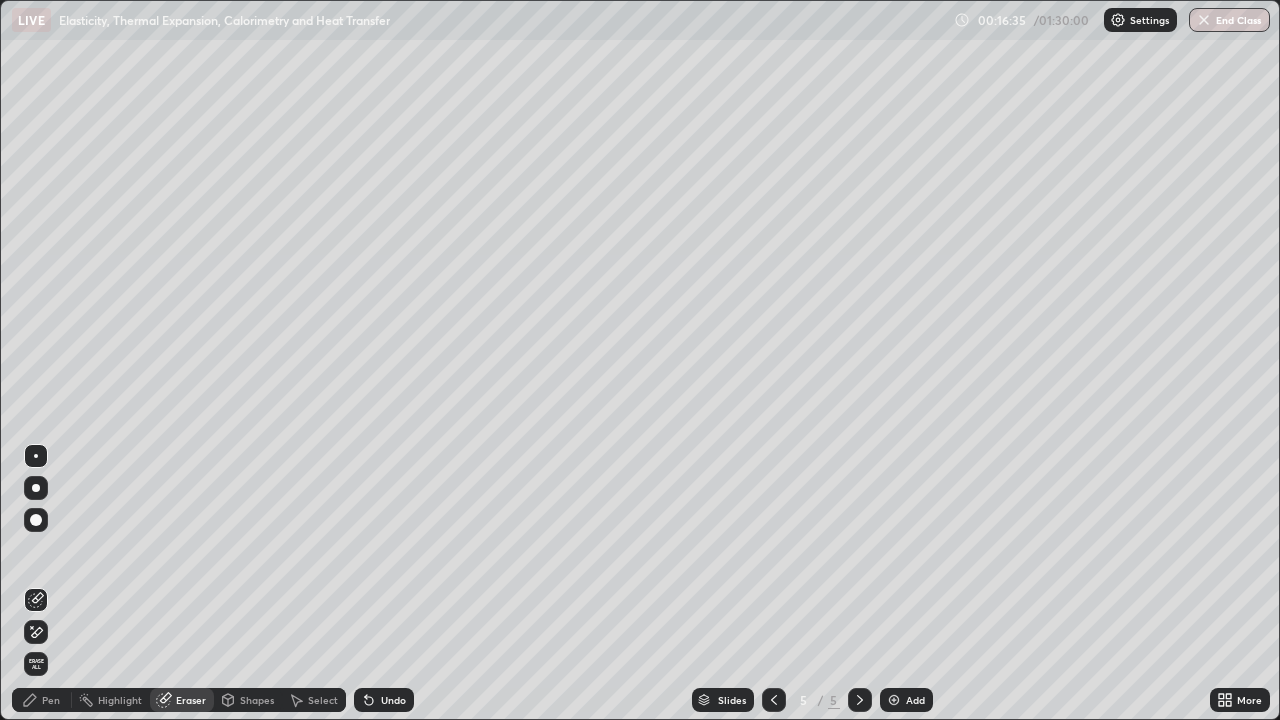 click on "Pen" at bounding box center [51, 700] 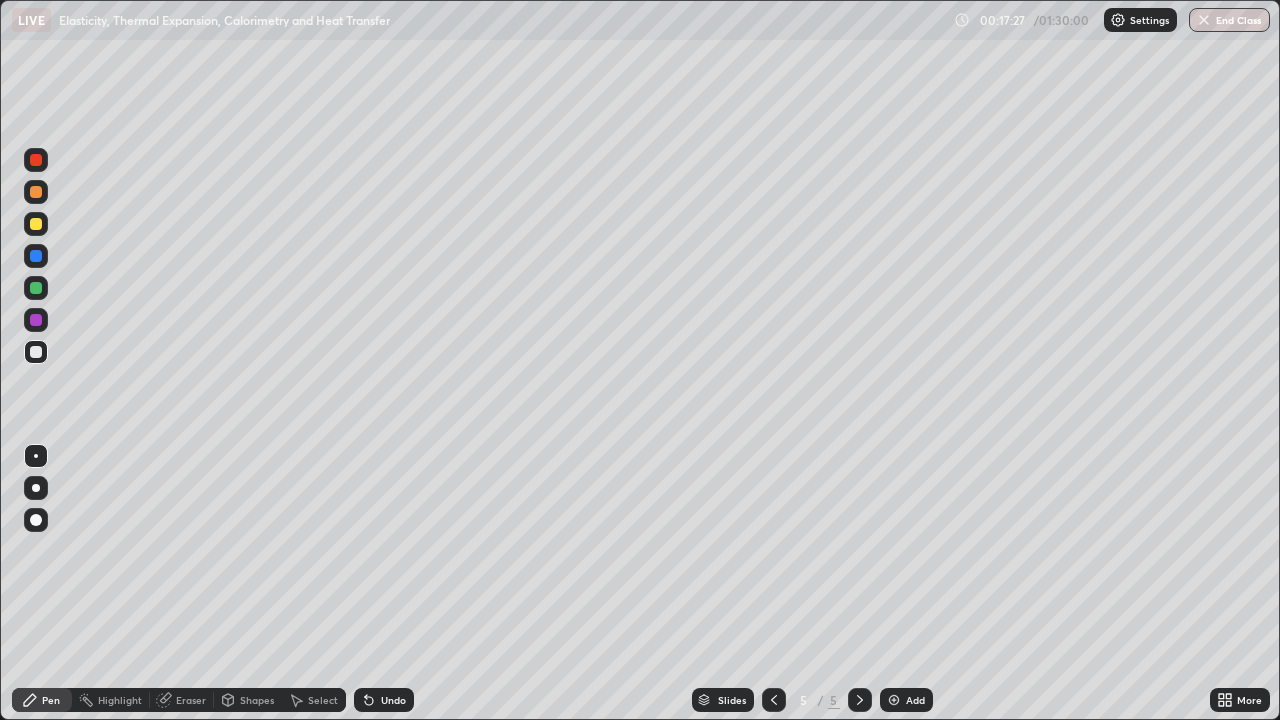 click 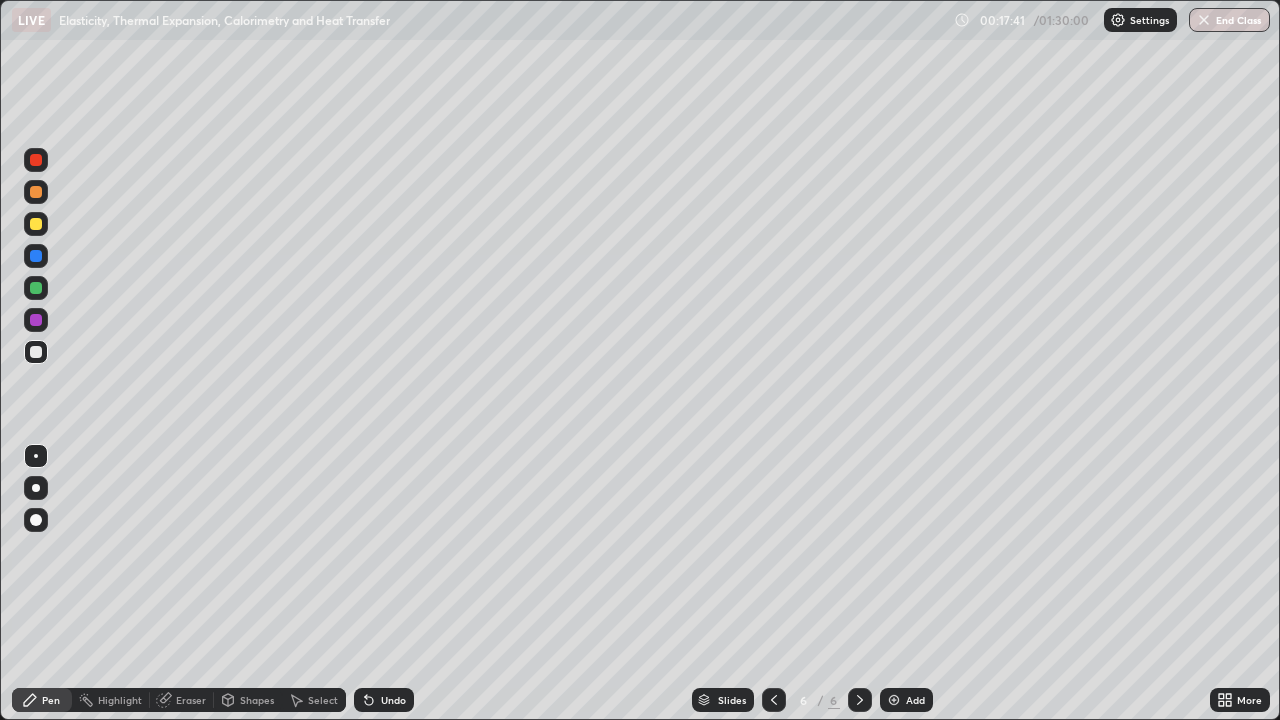 click at bounding box center [36, 224] 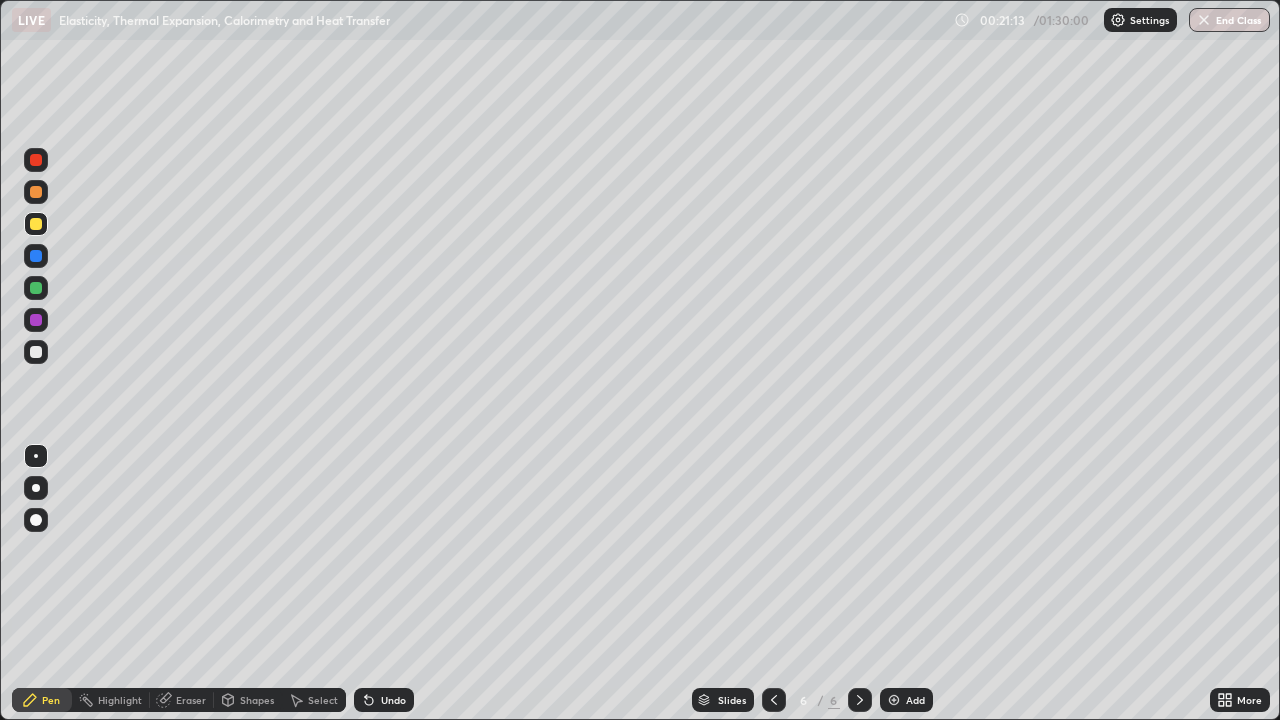 click at bounding box center (36, 352) 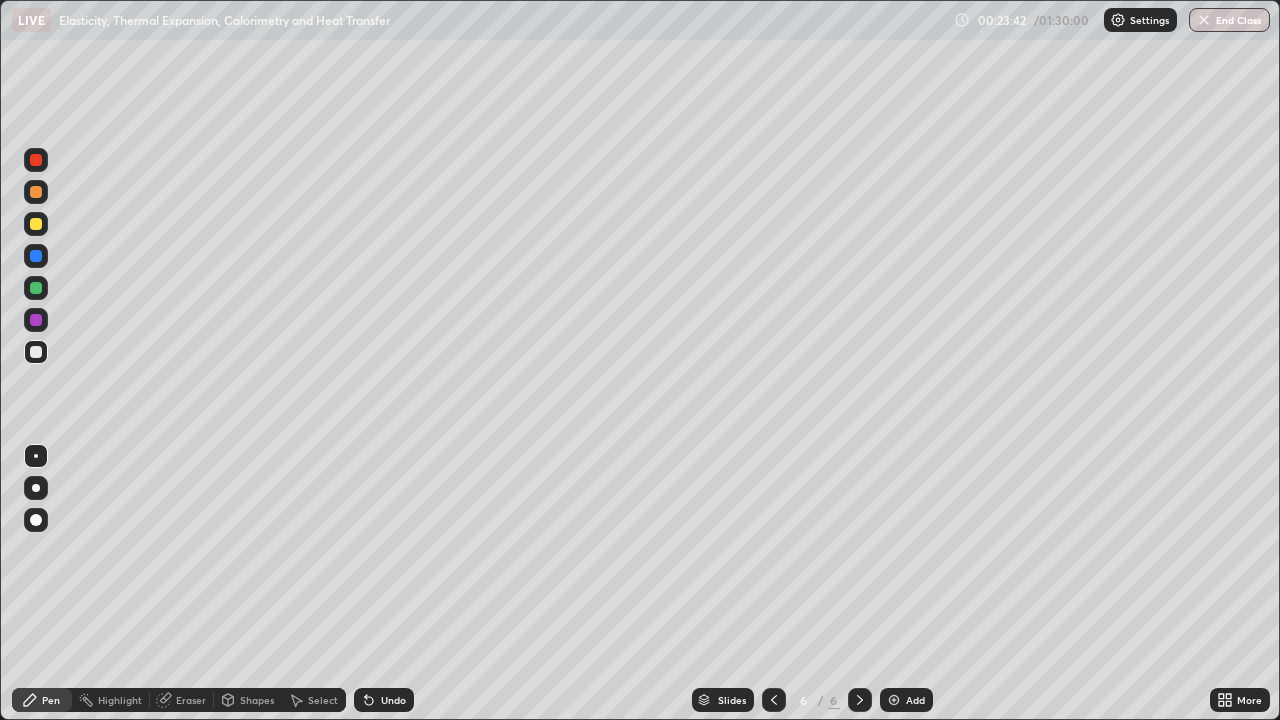 click 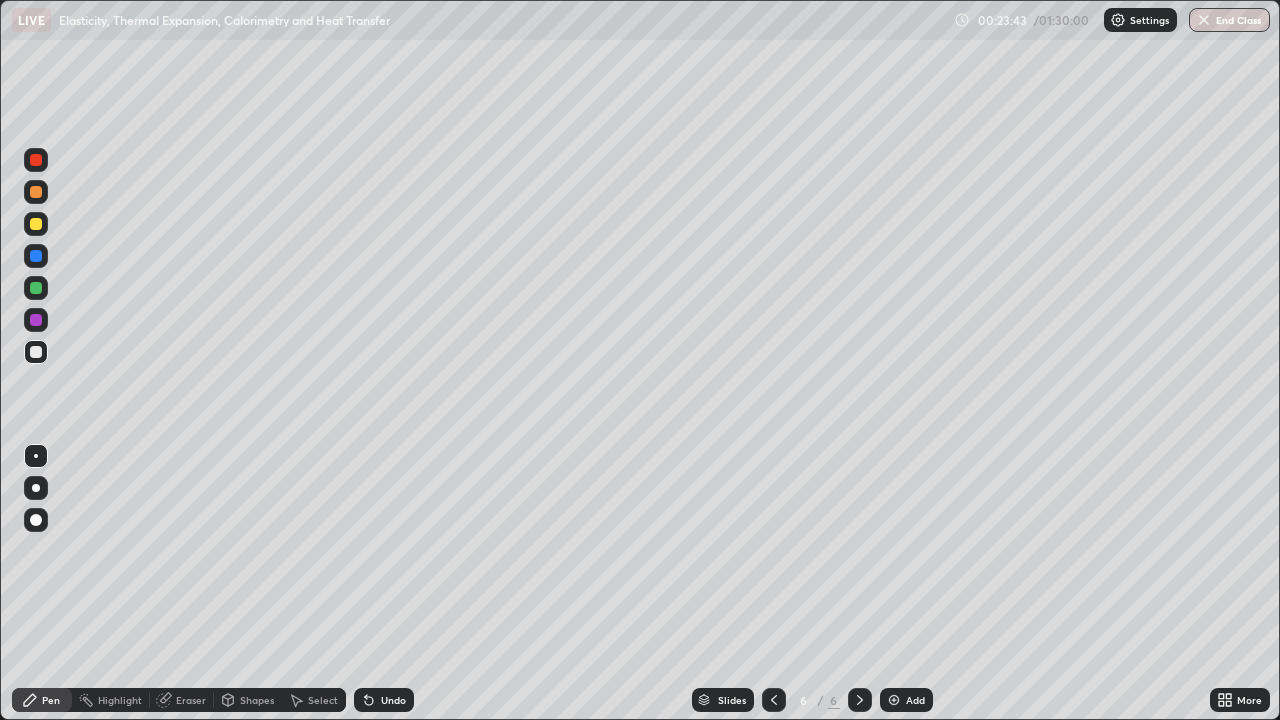 click on "Add" at bounding box center [906, 700] 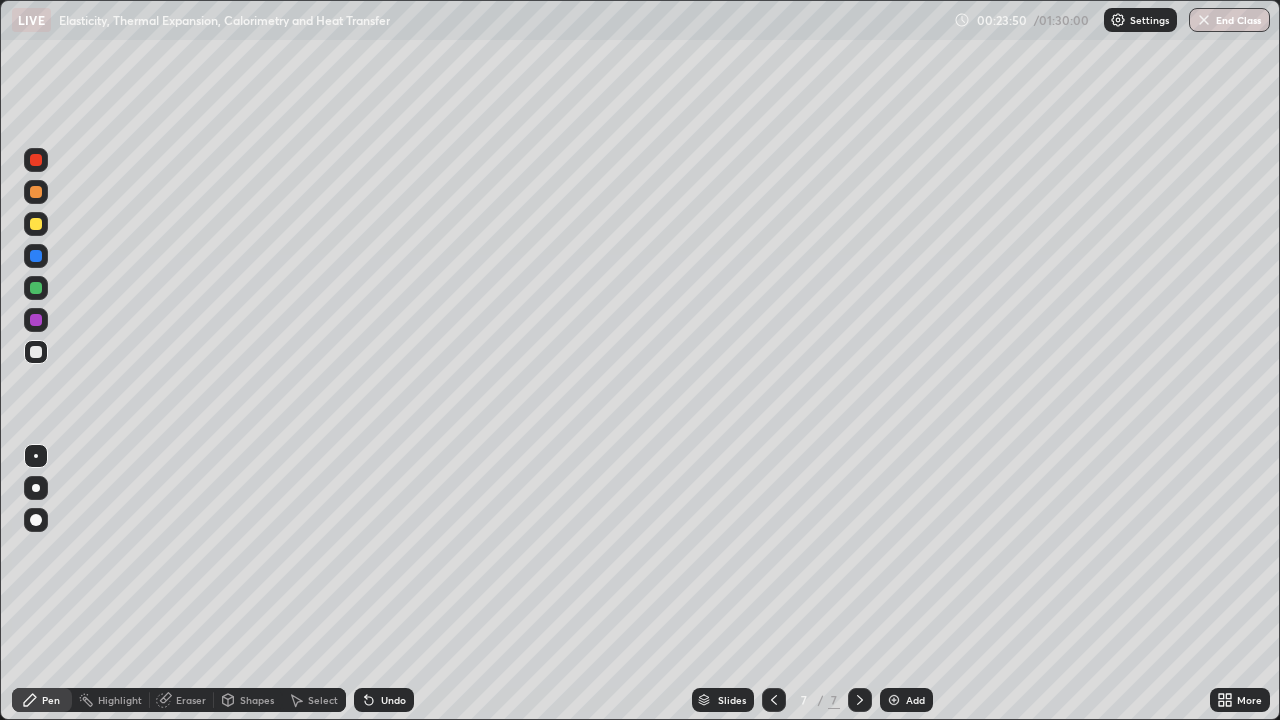 click at bounding box center [36, 192] 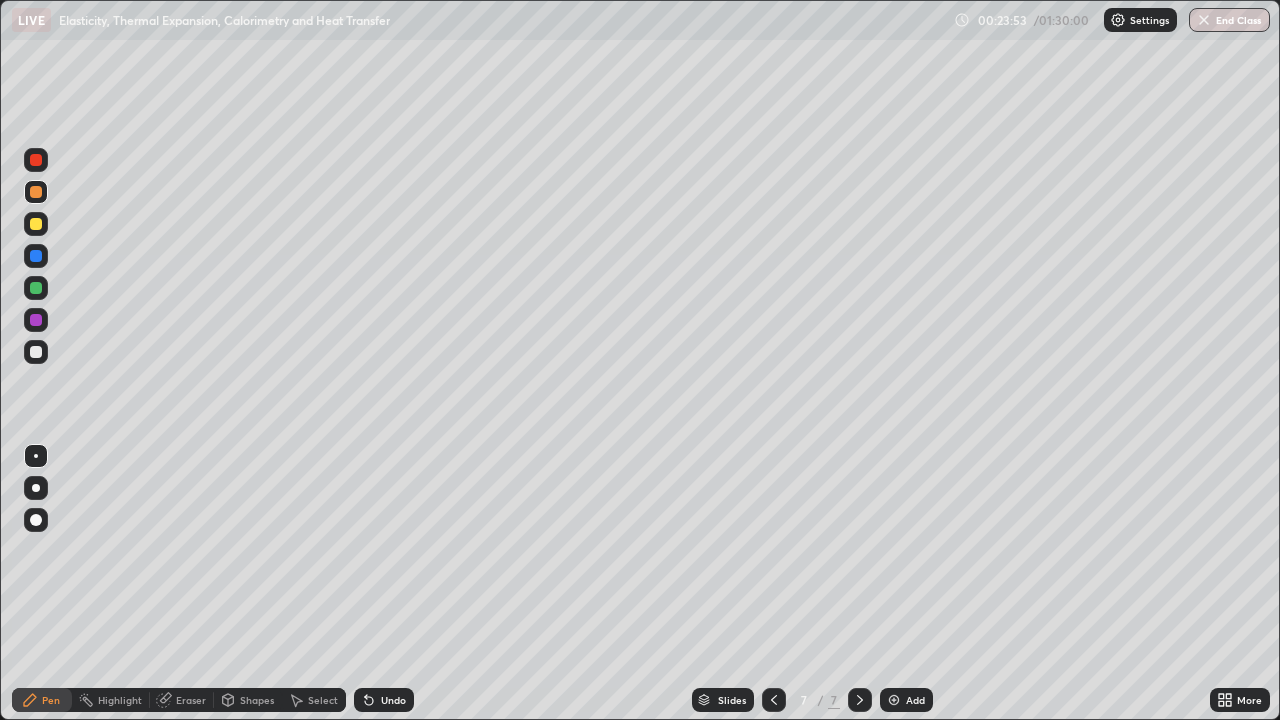click on "Undo" at bounding box center (384, 700) 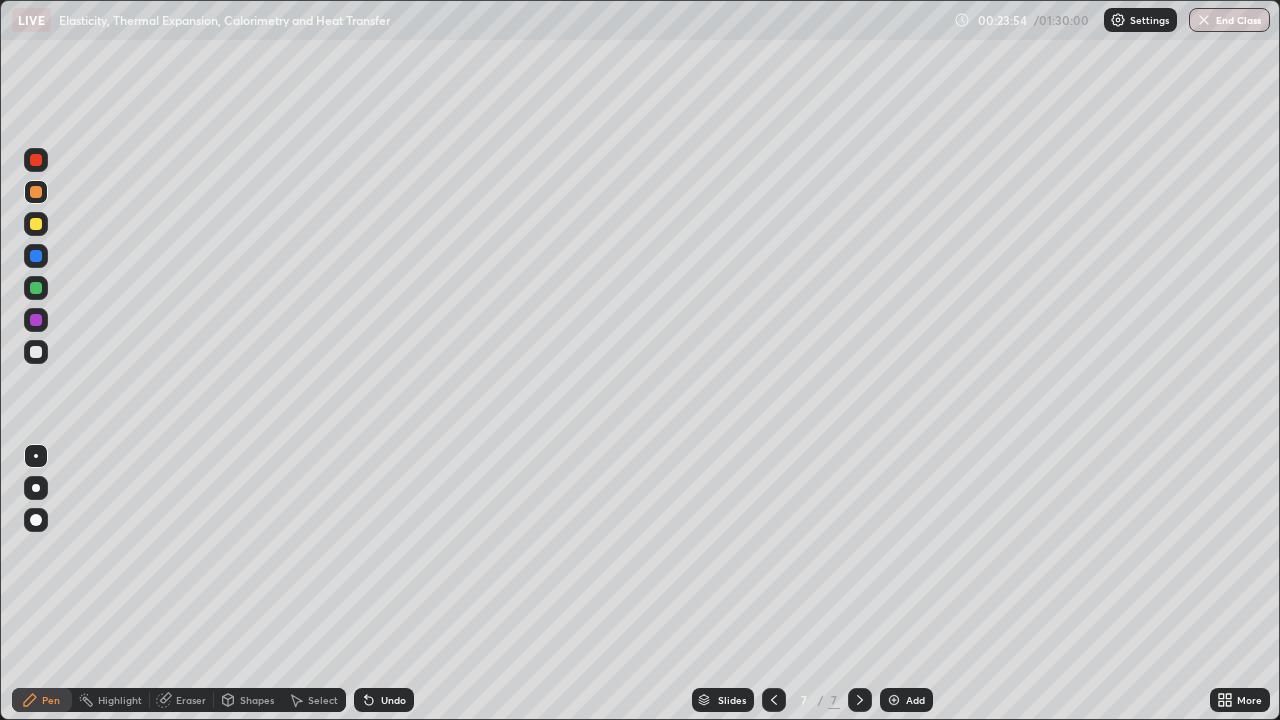 click on "Undo" at bounding box center [384, 700] 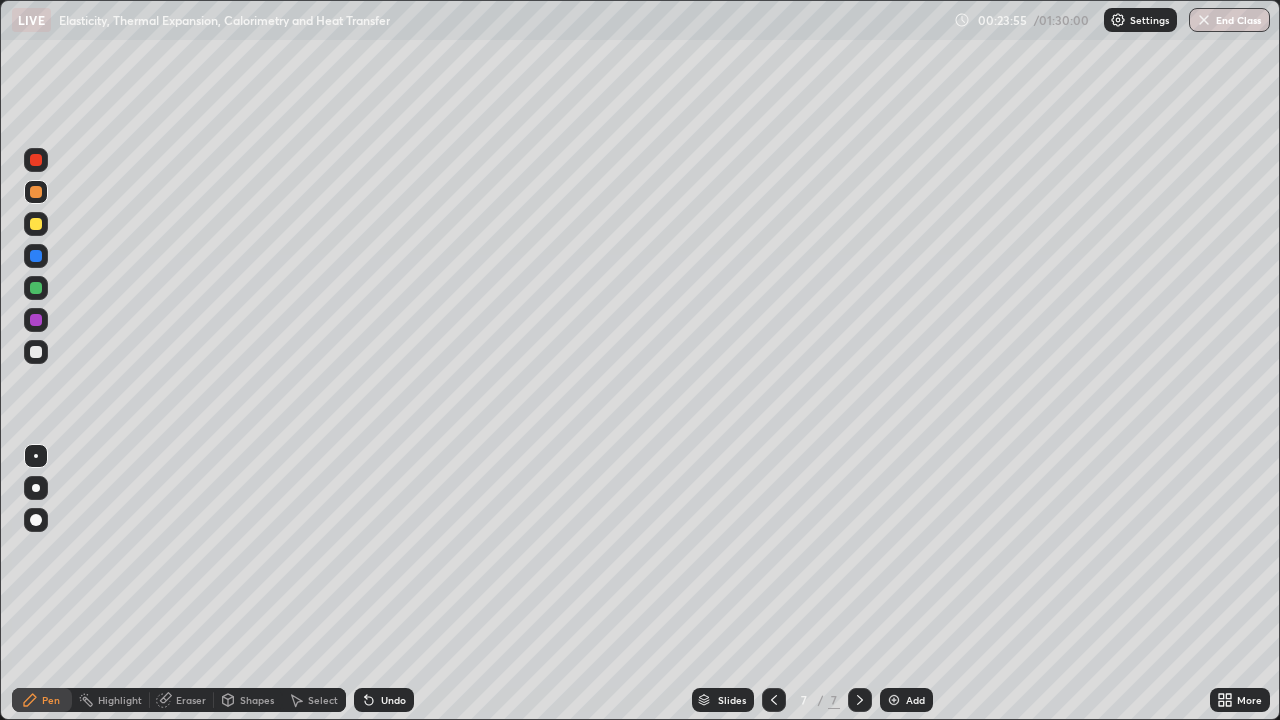 click 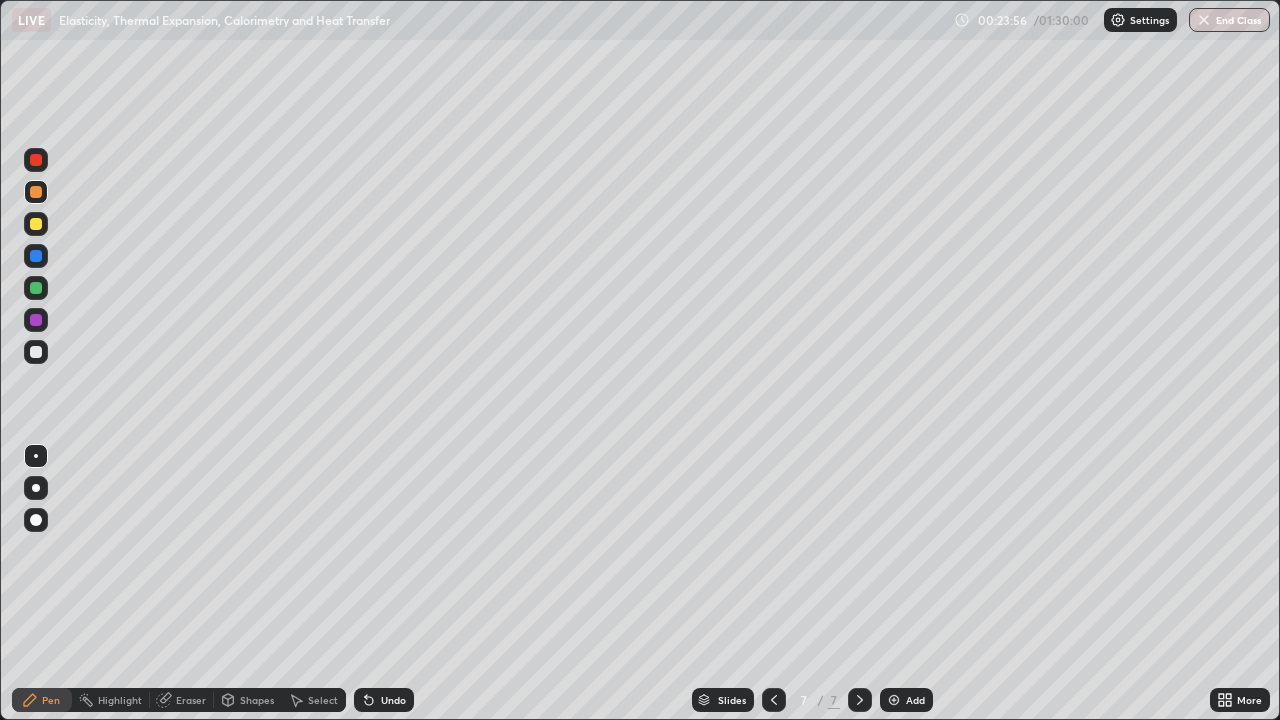 click on "Undo" at bounding box center (384, 700) 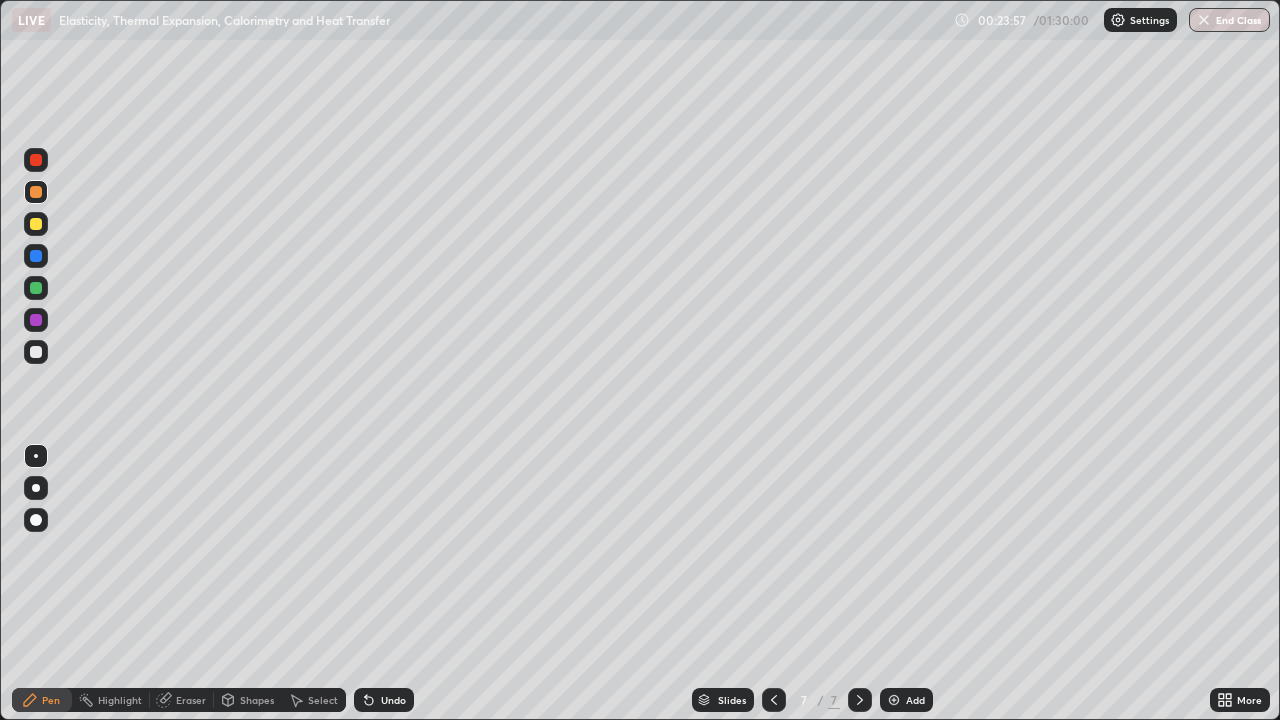 click at bounding box center [36, 352] 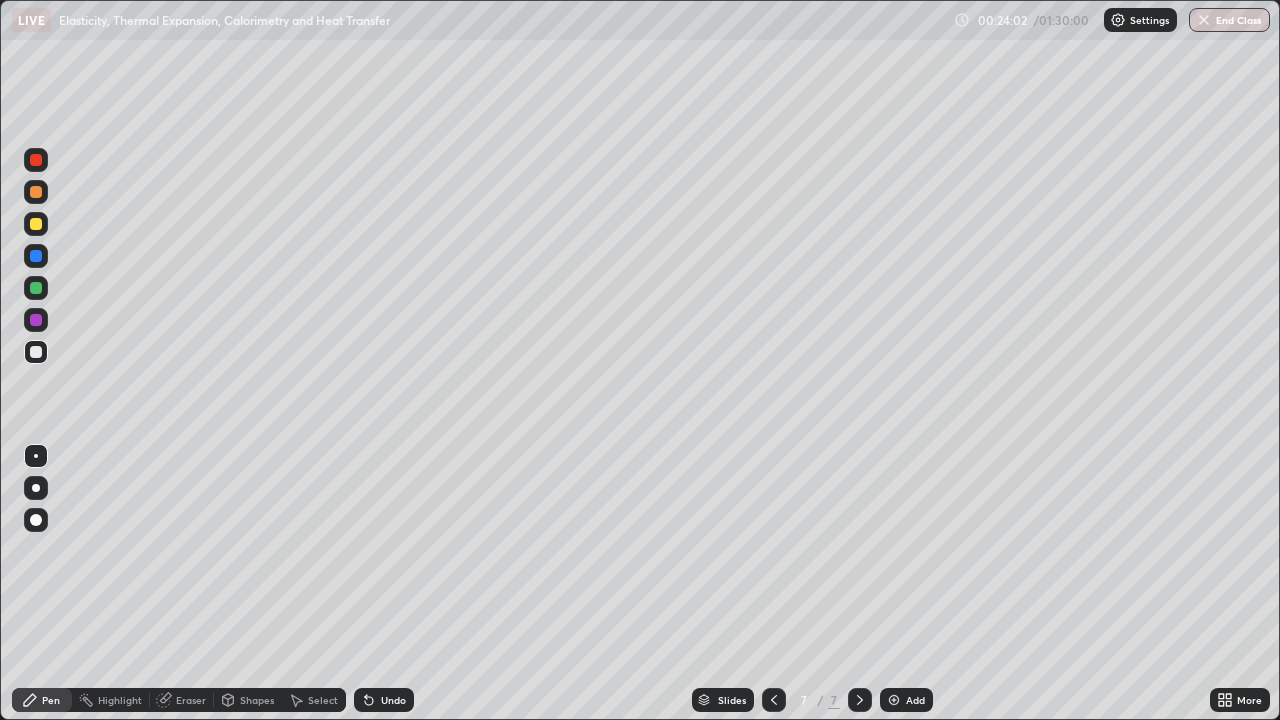 click at bounding box center (36, 192) 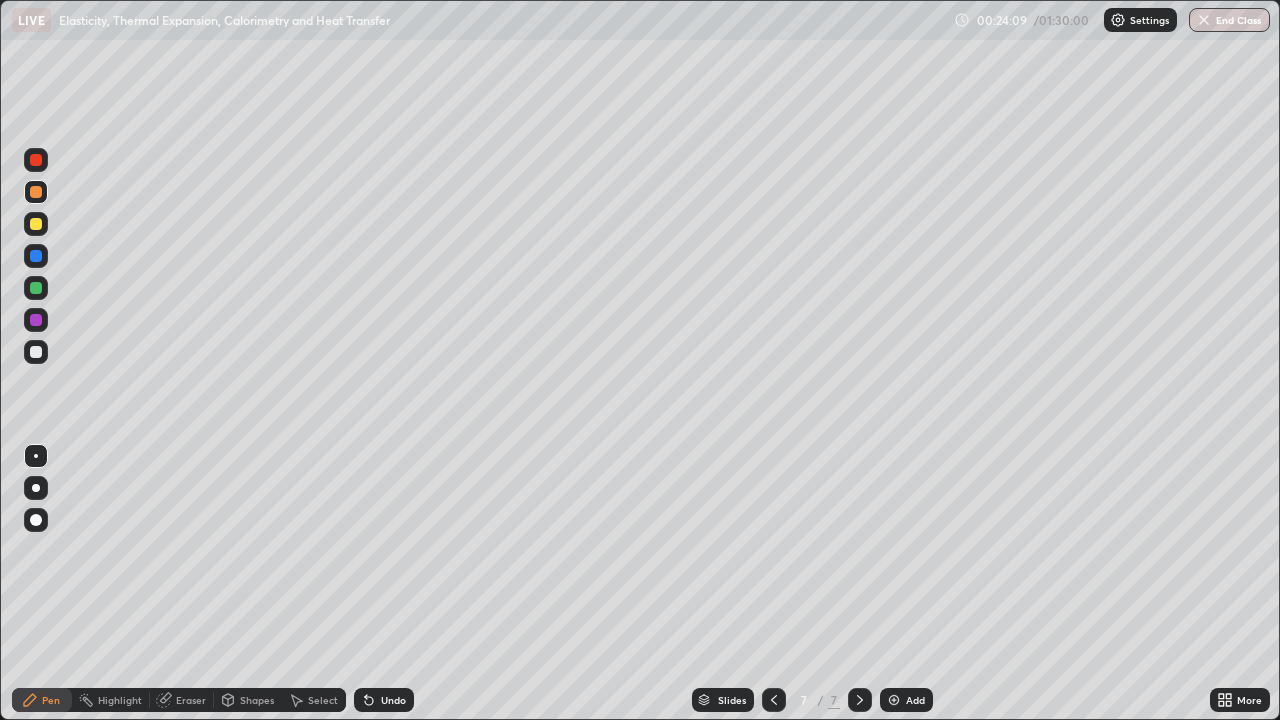 click at bounding box center (36, 352) 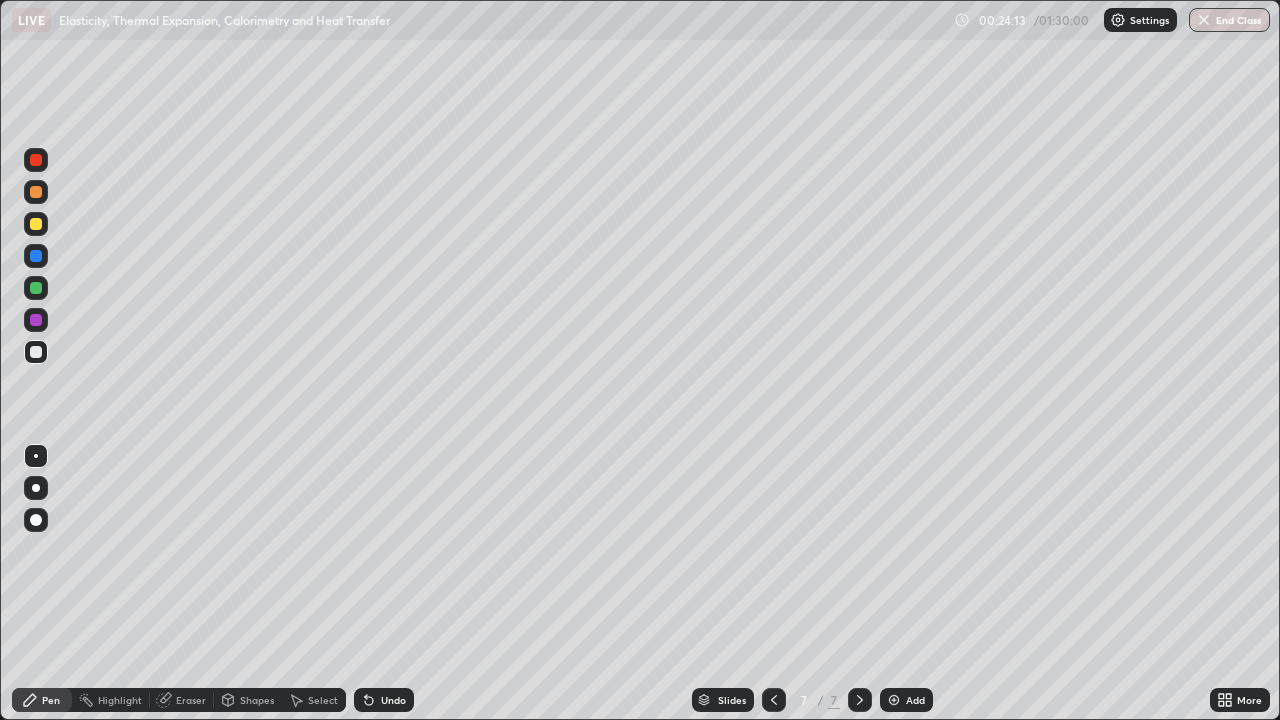 click at bounding box center [36, 256] 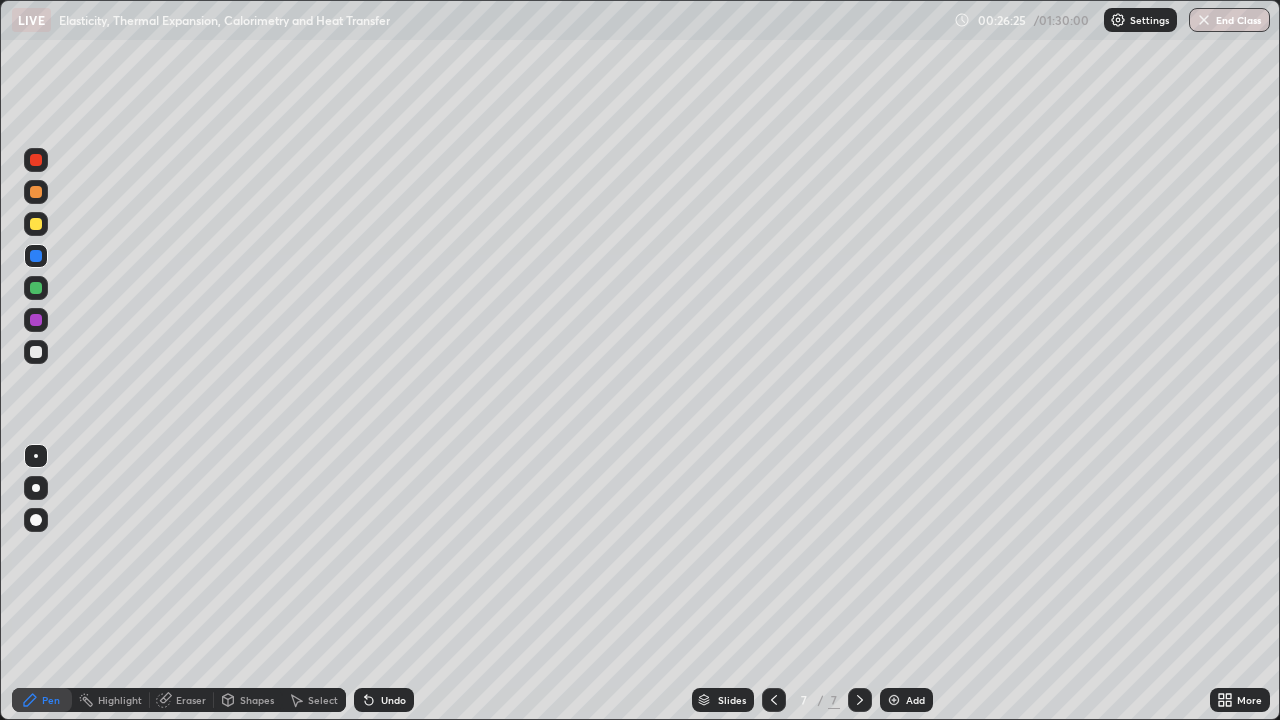 click at bounding box center [36, 352] 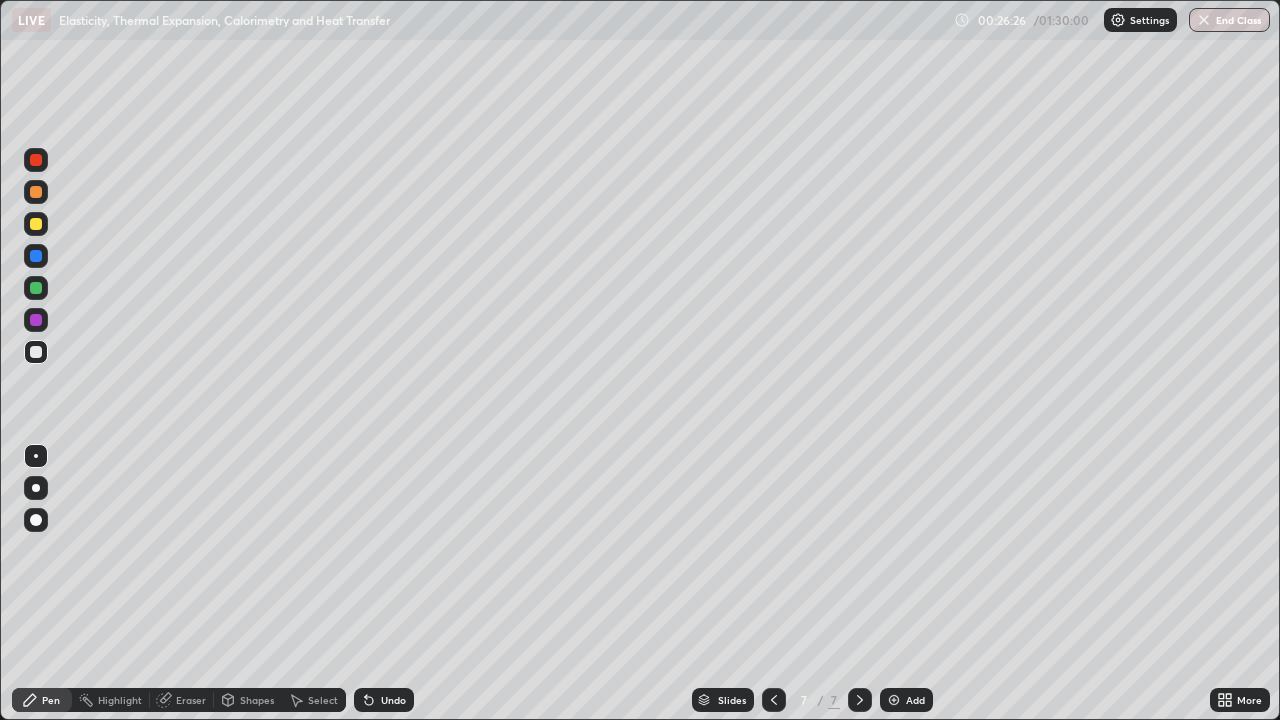 click at bounding box center (36, 192) 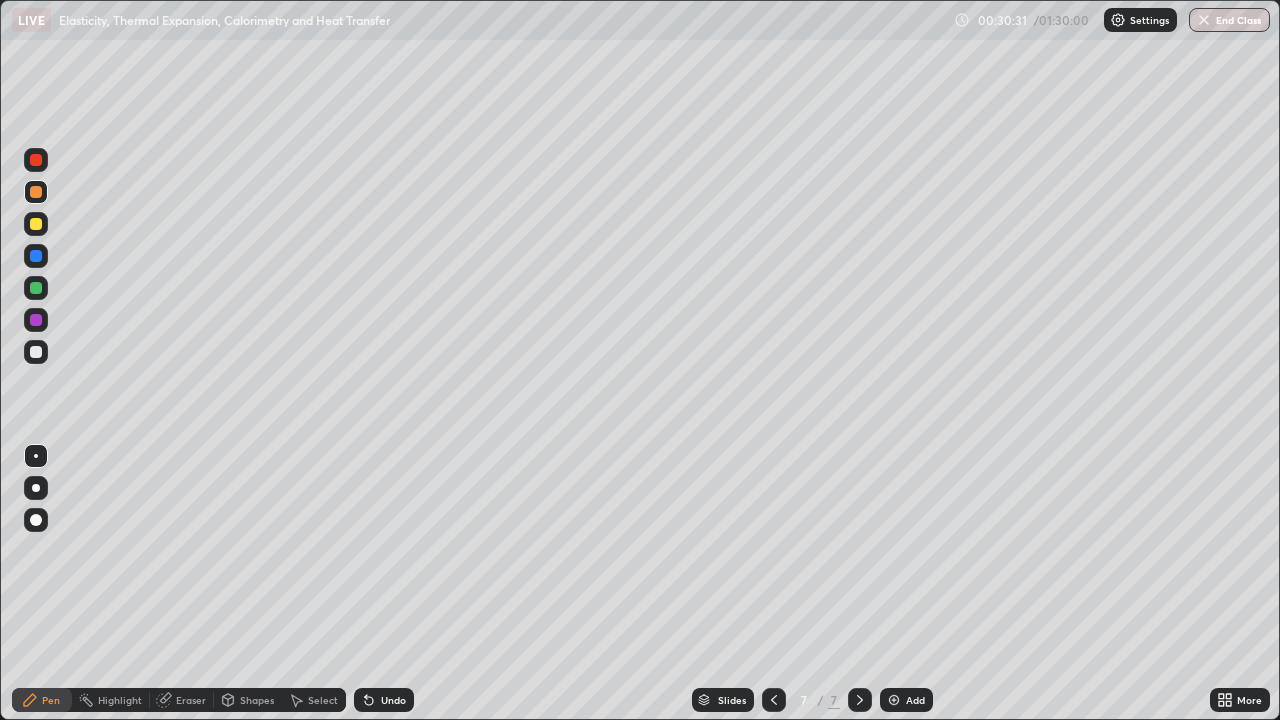 click 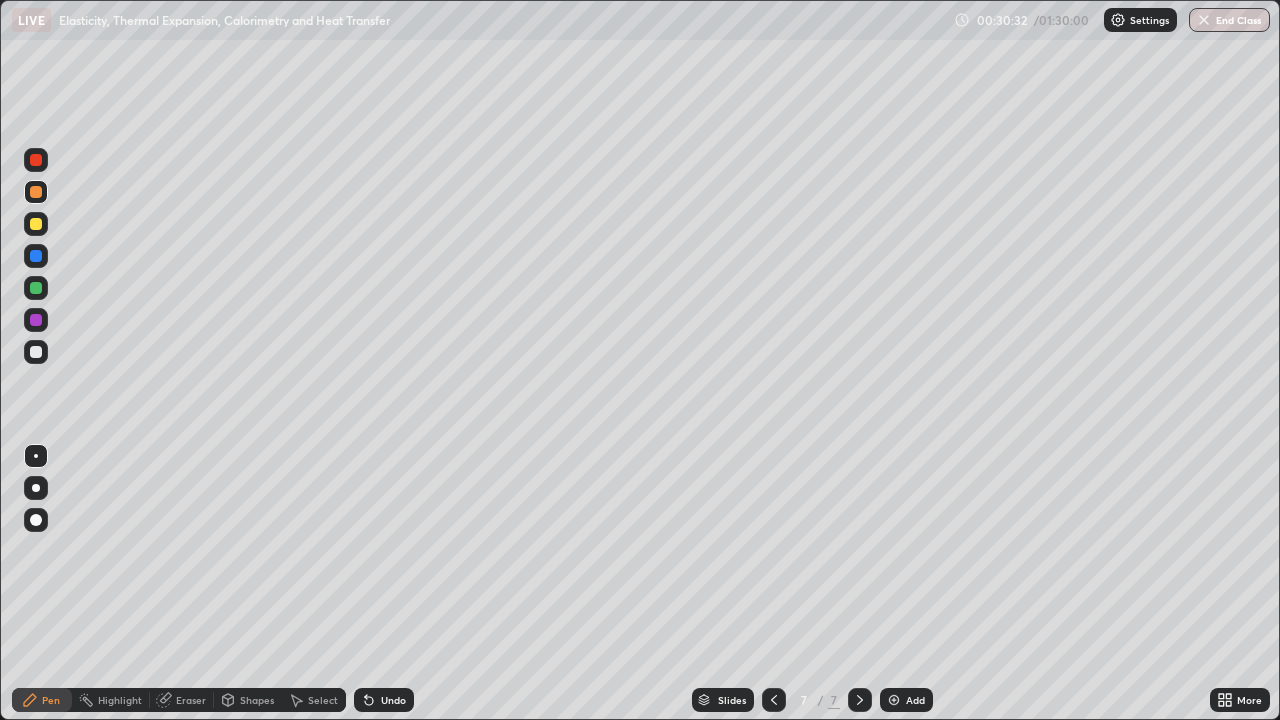 click at bounding box center [894, 700] 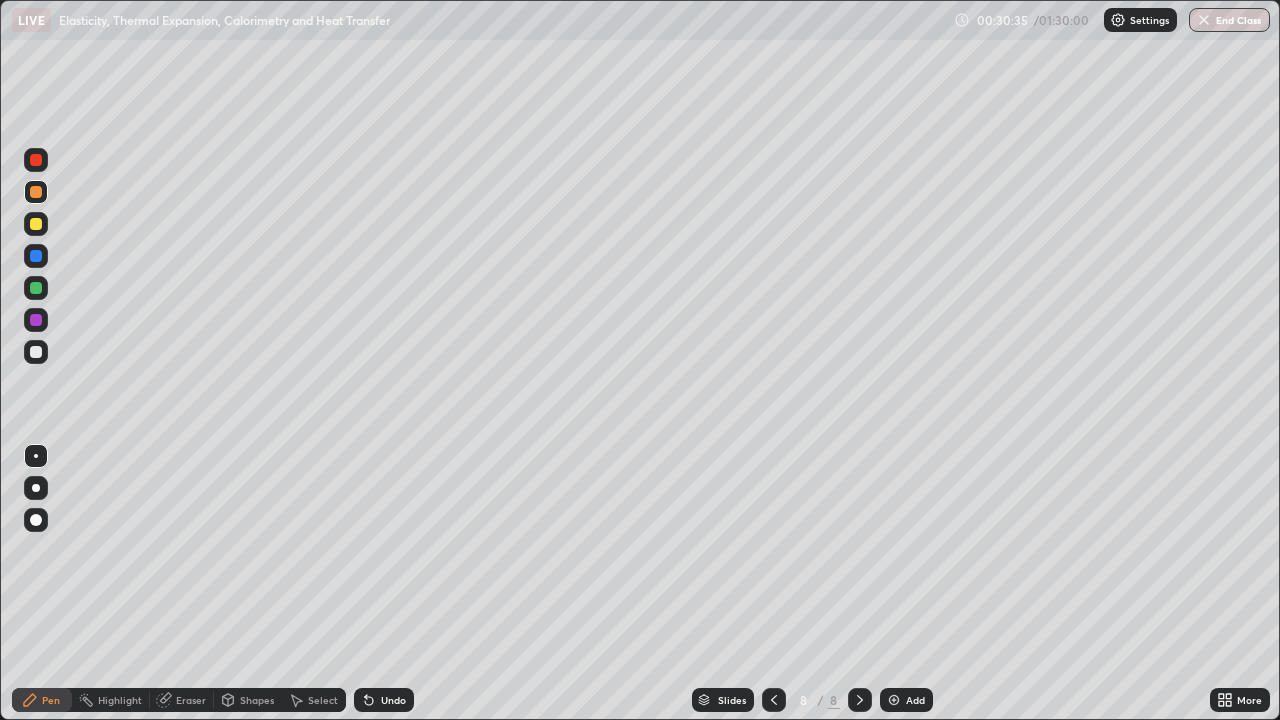 click at bounding box center [36, 352] 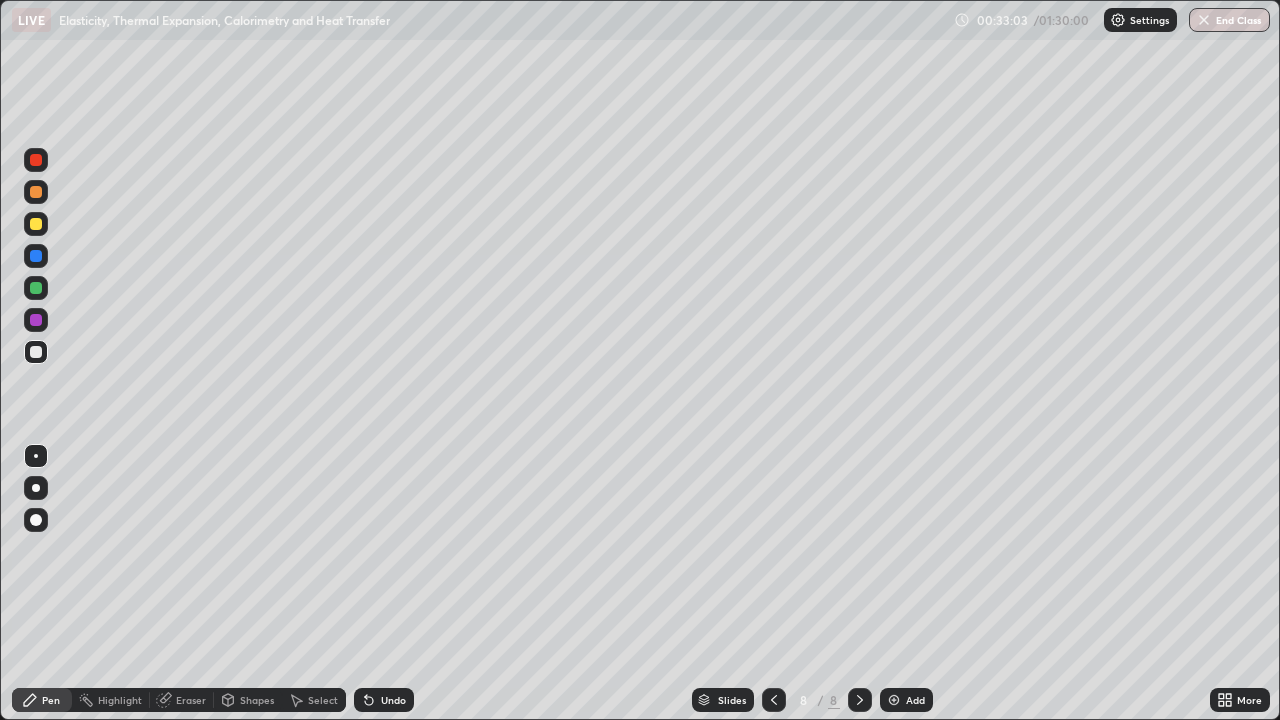 click on "Undo" at bounding box center (393, 700) 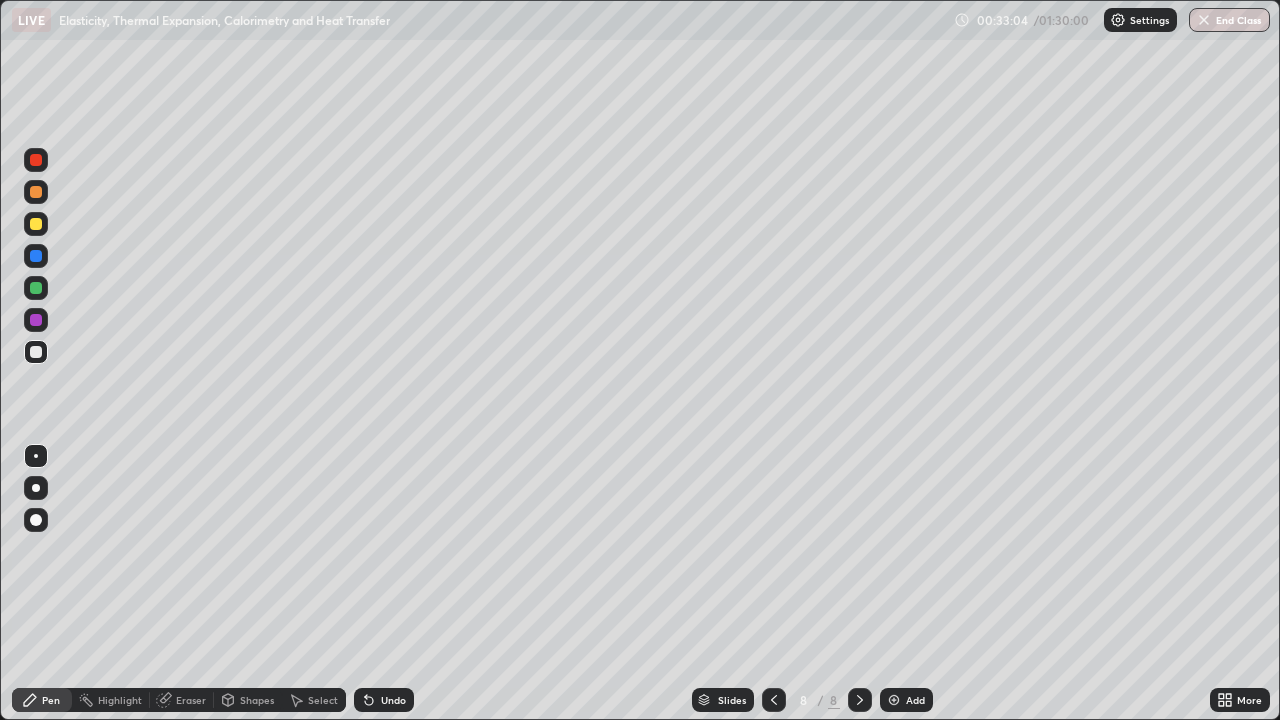 click on "Undo" at bounding box center (384, 700) 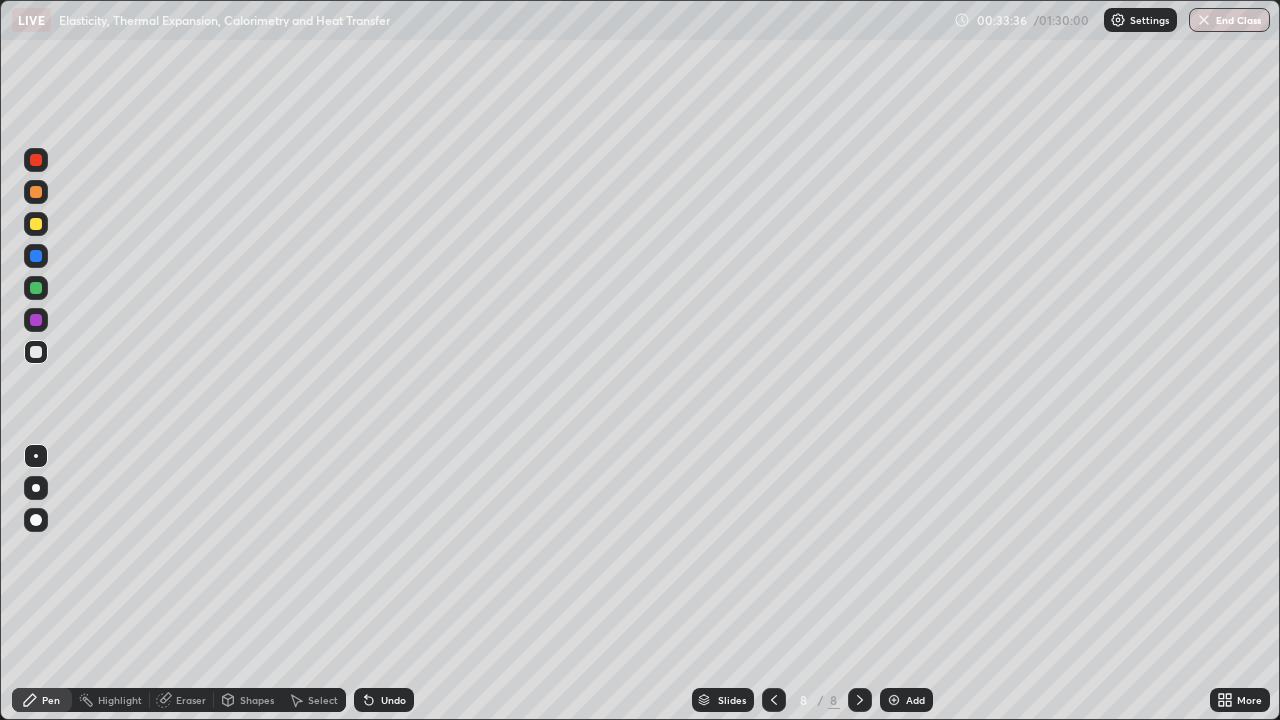 click on "Eraser" at bounding box center [191, 700] 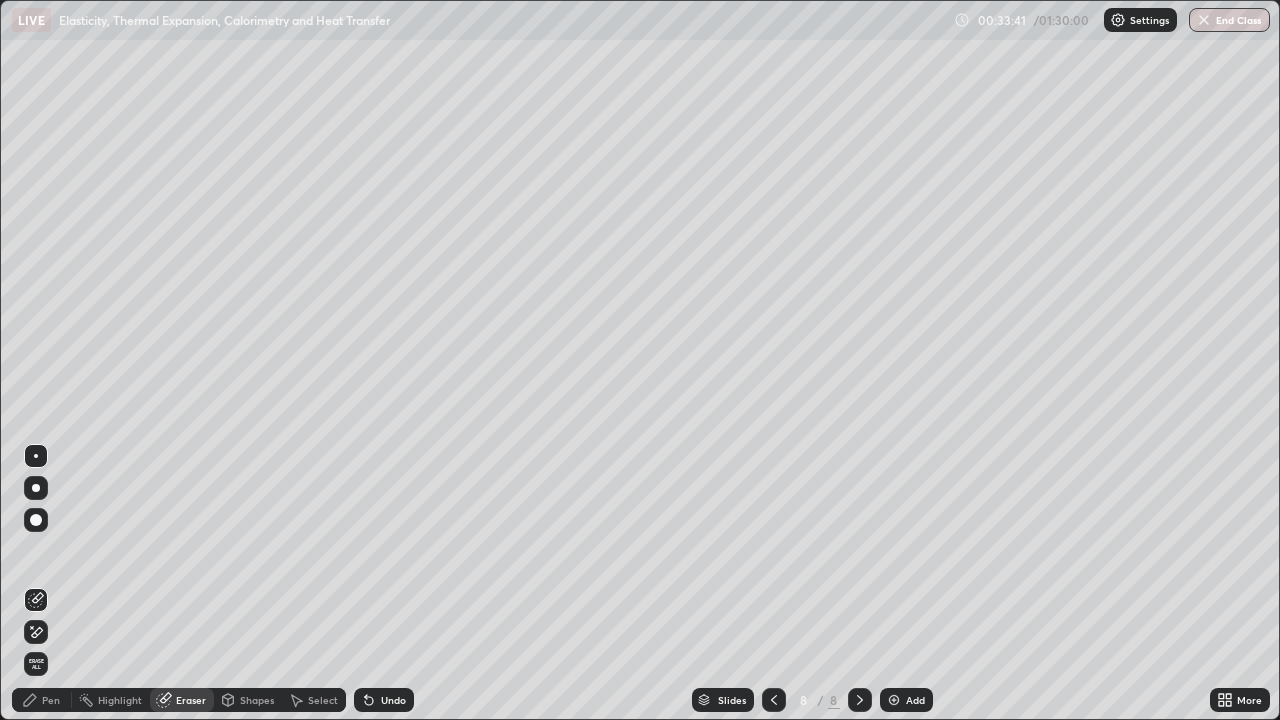 click on "Pen" at bounding box center [51, 700] 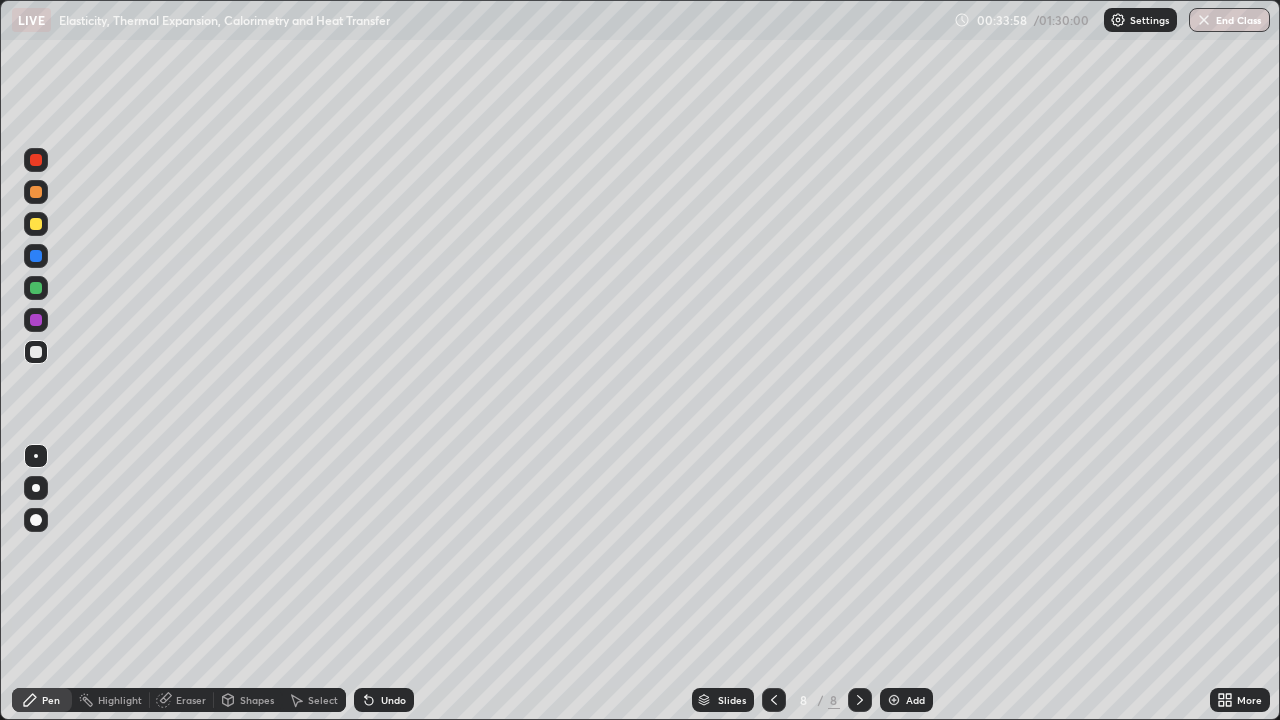click on "Eraser" at bounding box center (191, 700) 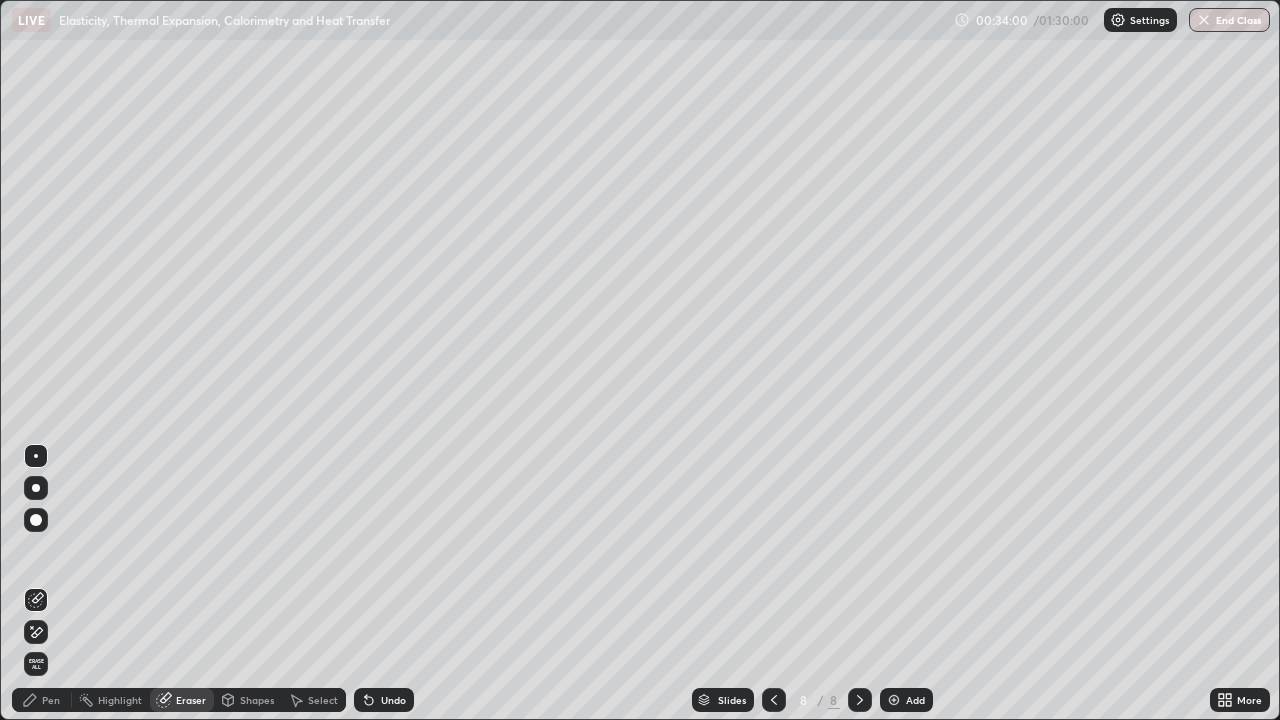 click on "Pen" at bounding box center [51, 700] 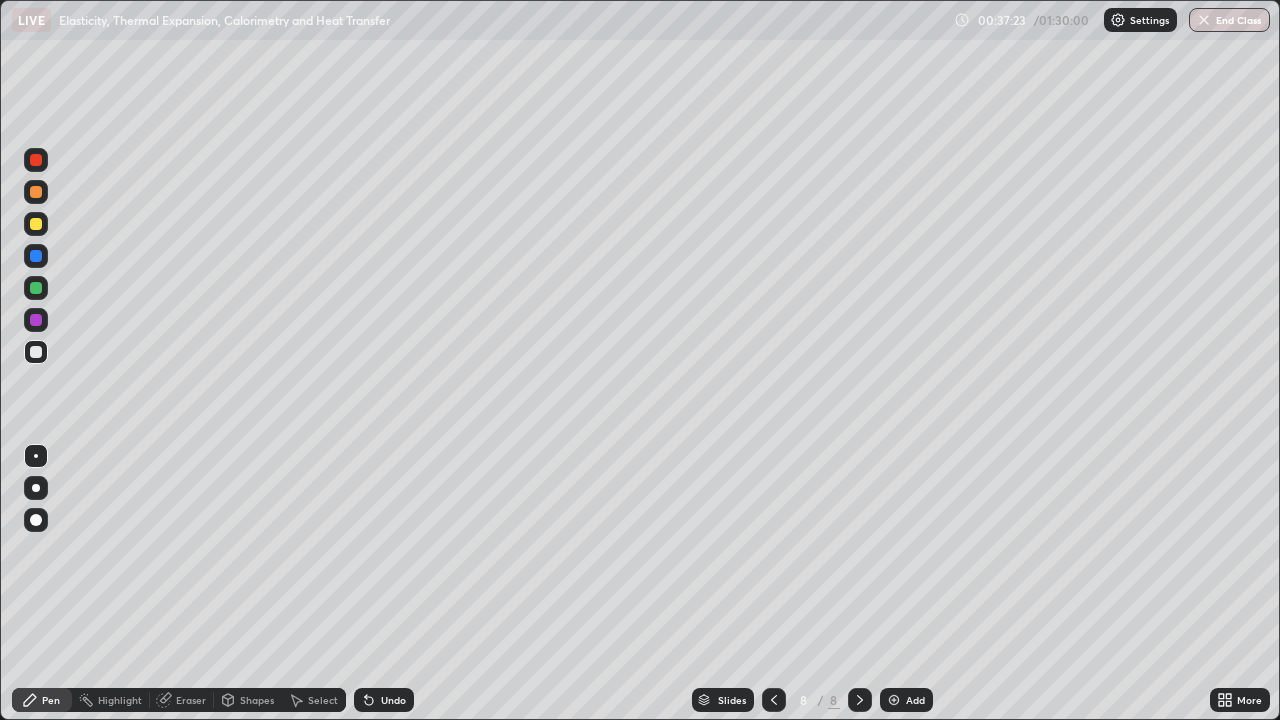 click 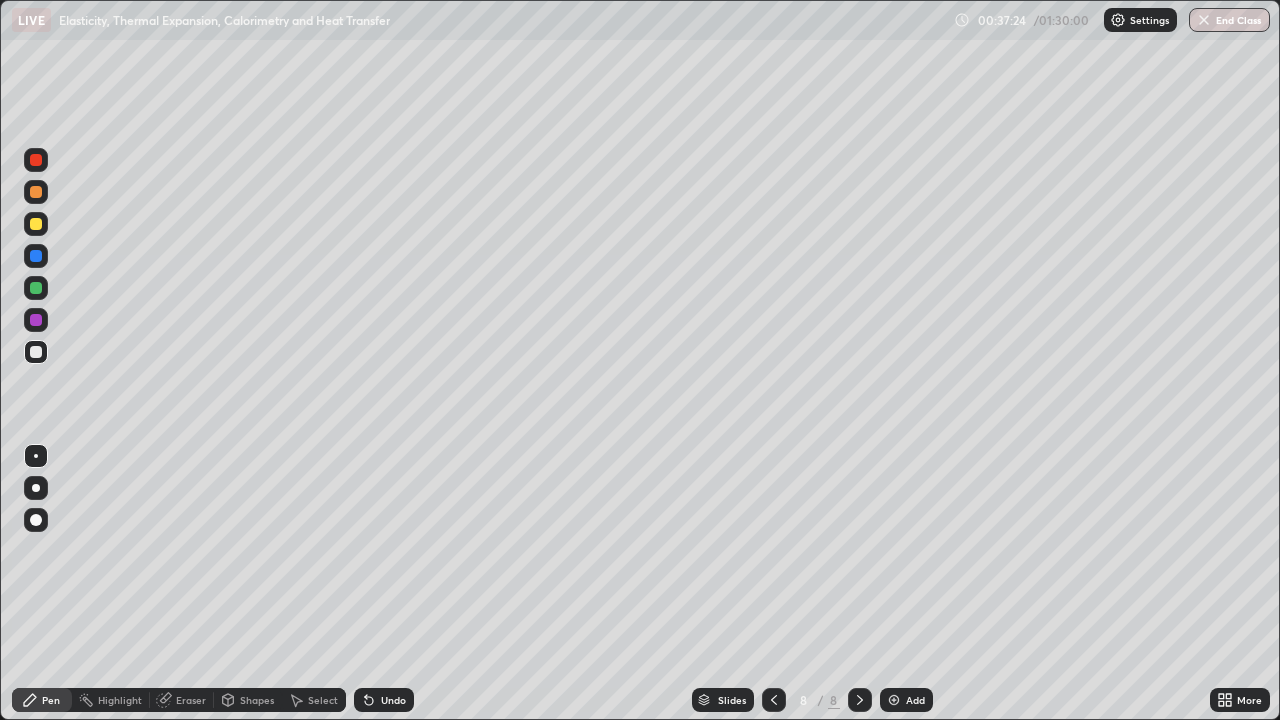 click at bounding box center (894, 700) 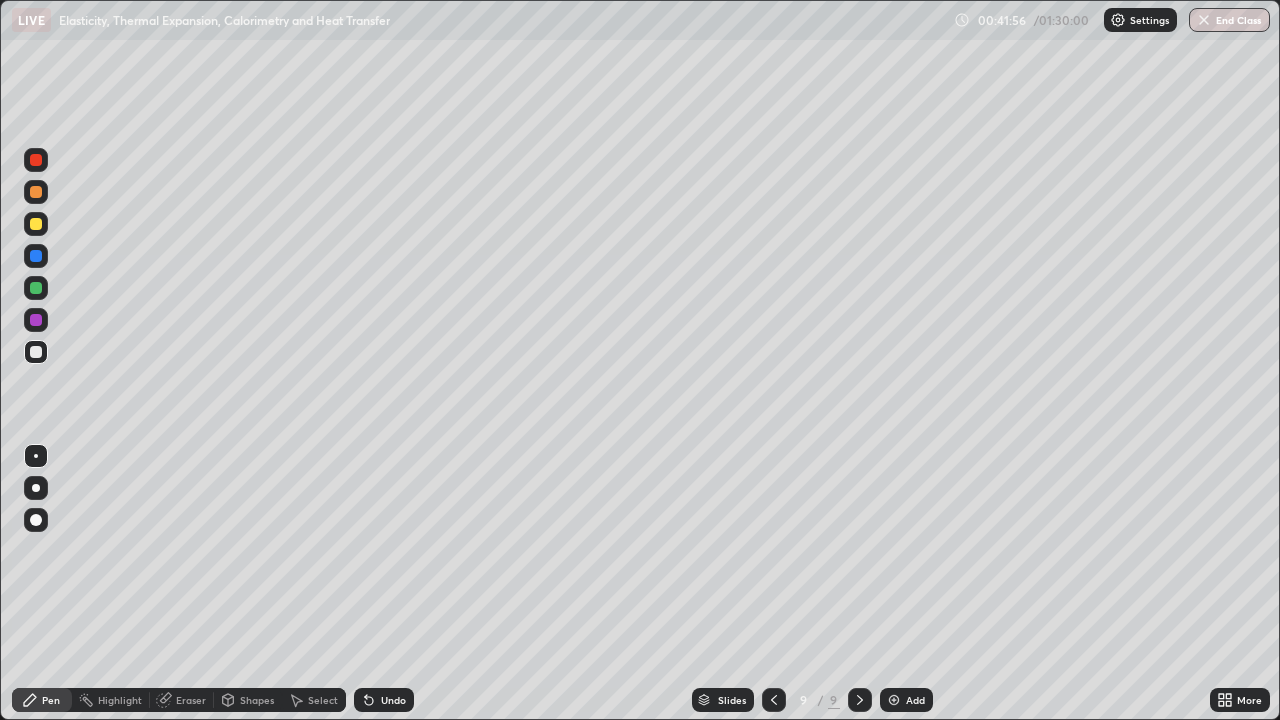 click at bounding box center (36, 352) 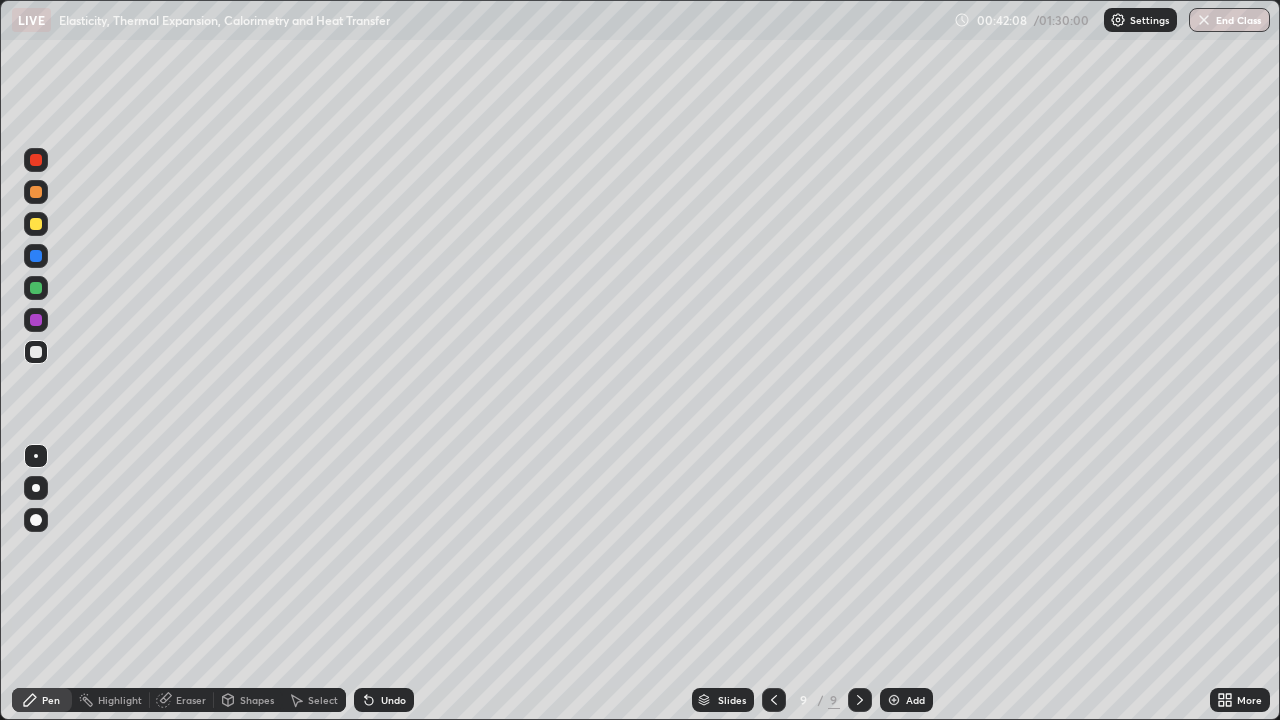 click on "Undo" at bounding box center (384, 700) 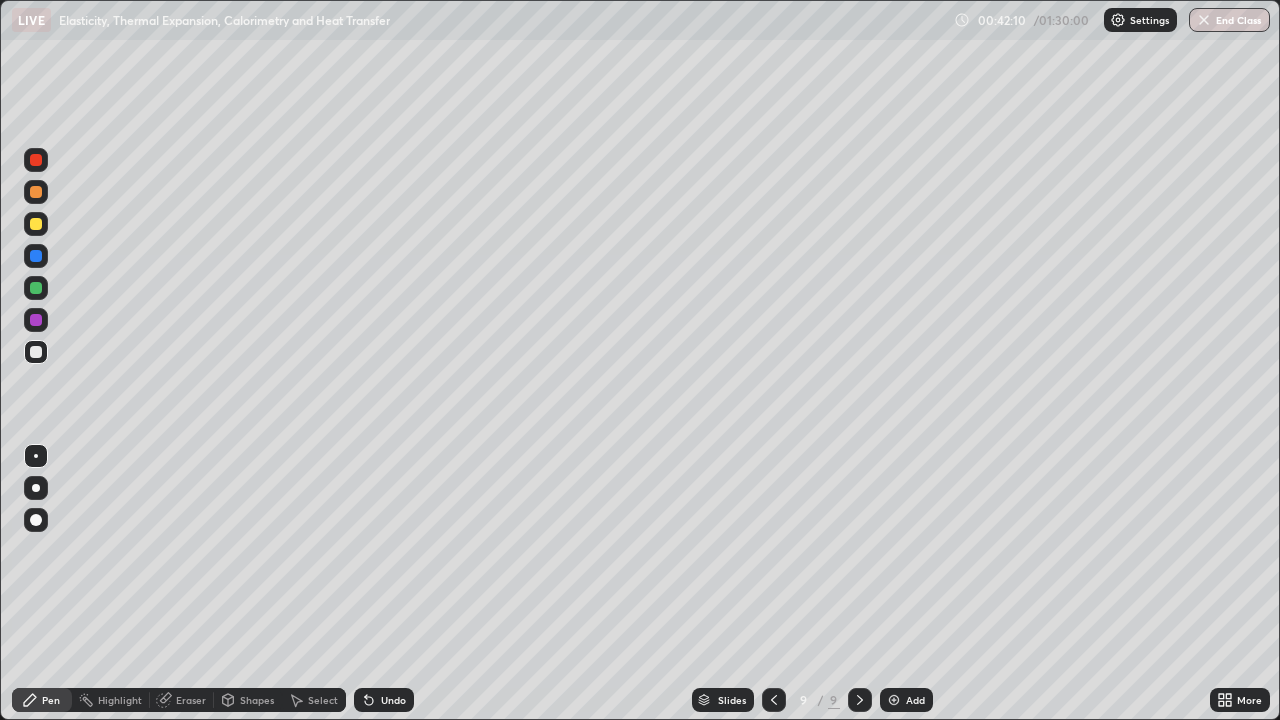 click on "Undo" at bounding box center (393, 700) 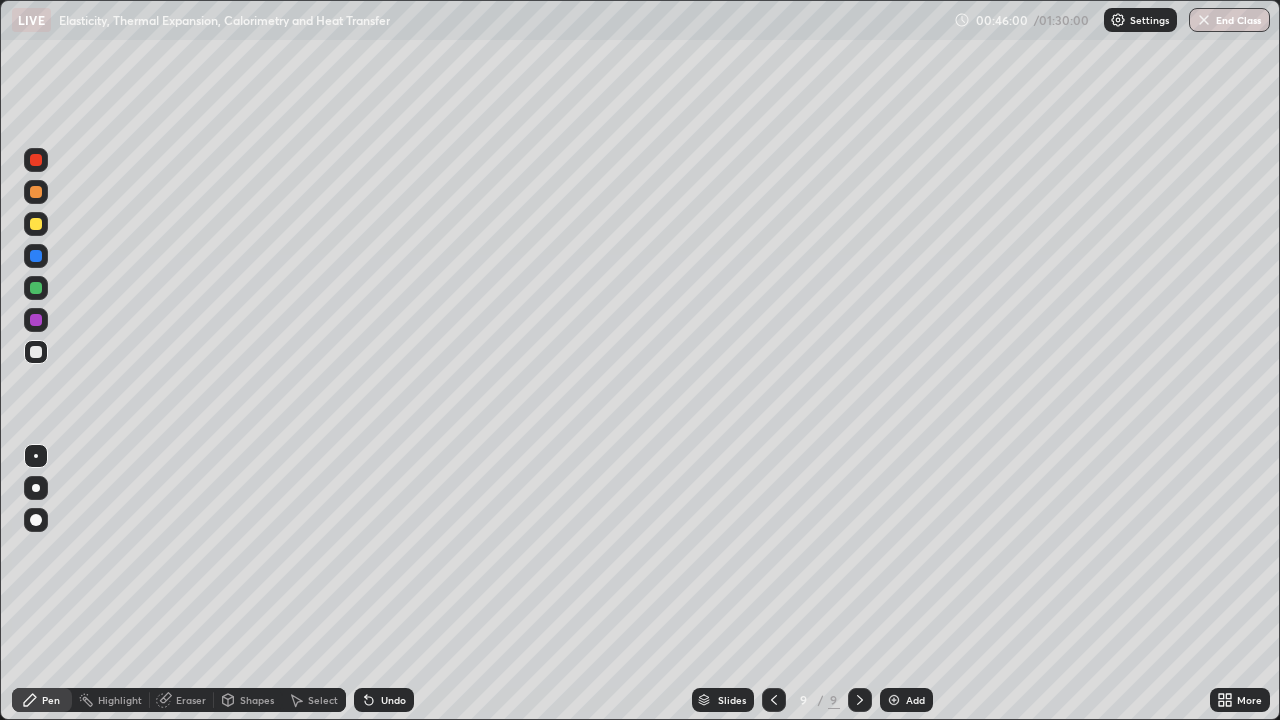 click 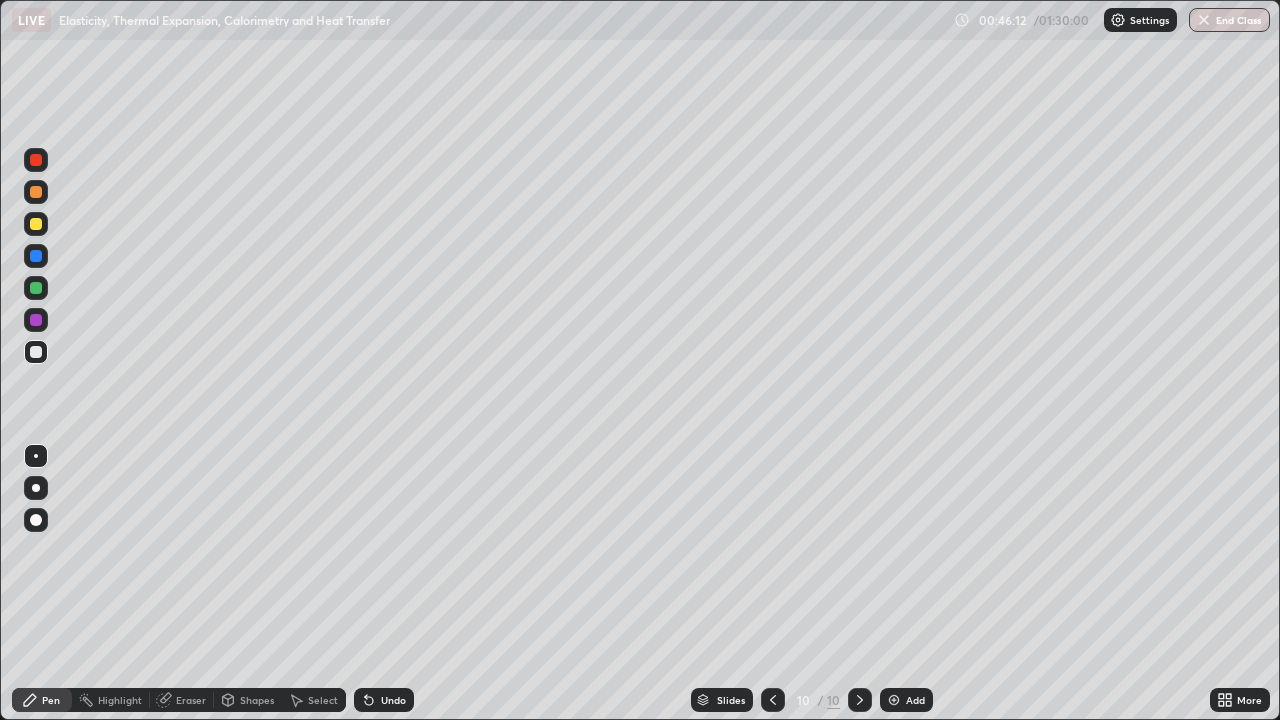 click at bounding box center (36, 192) 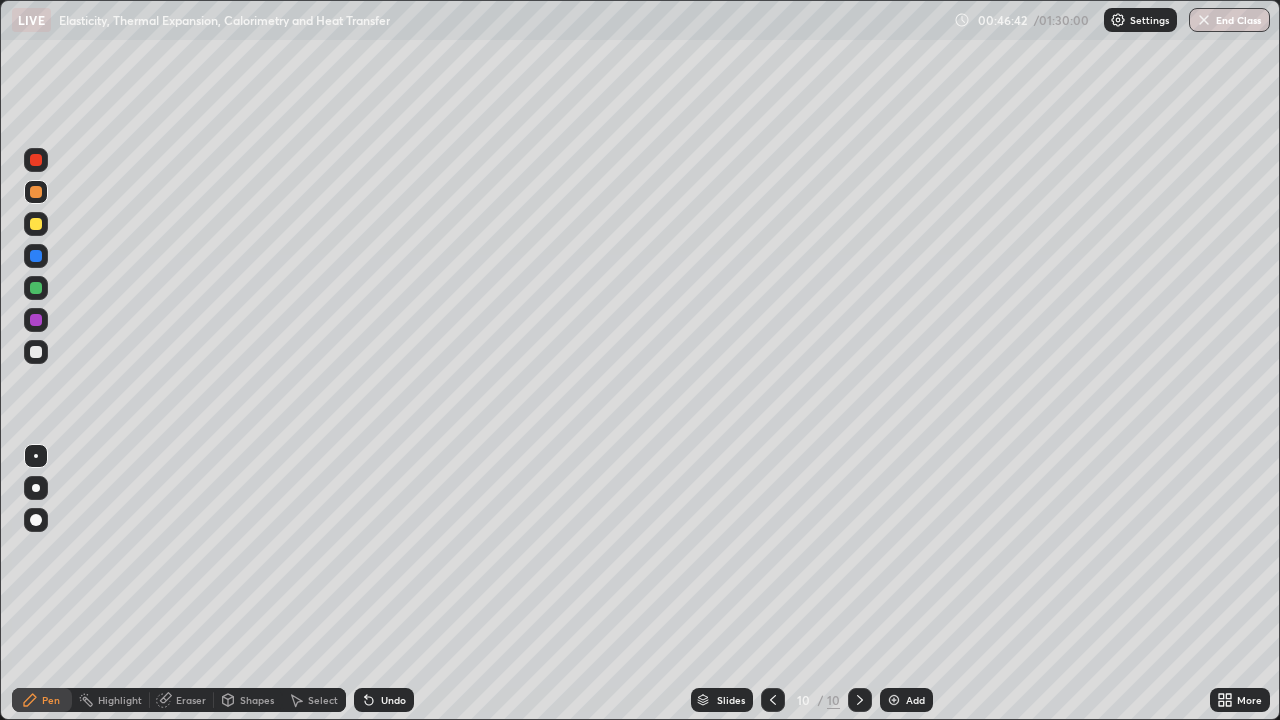 click at bounding box center [36, 256] 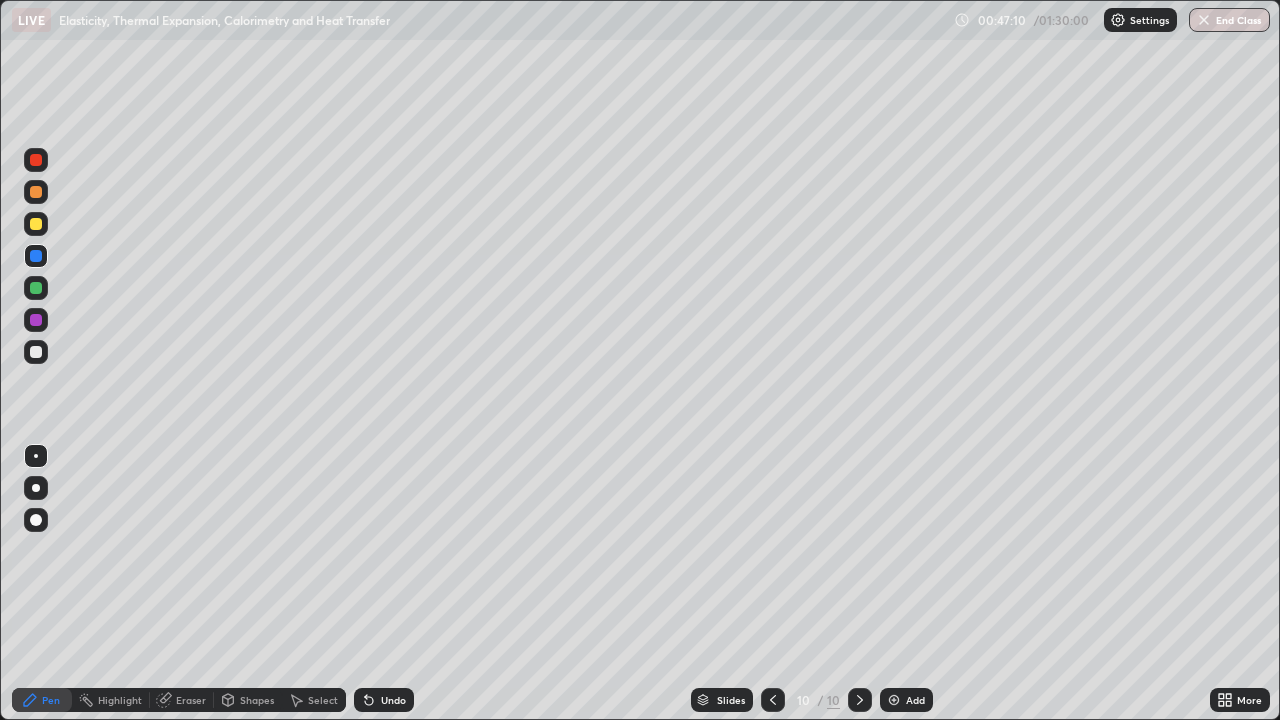 click at bounding box center (36, 352) 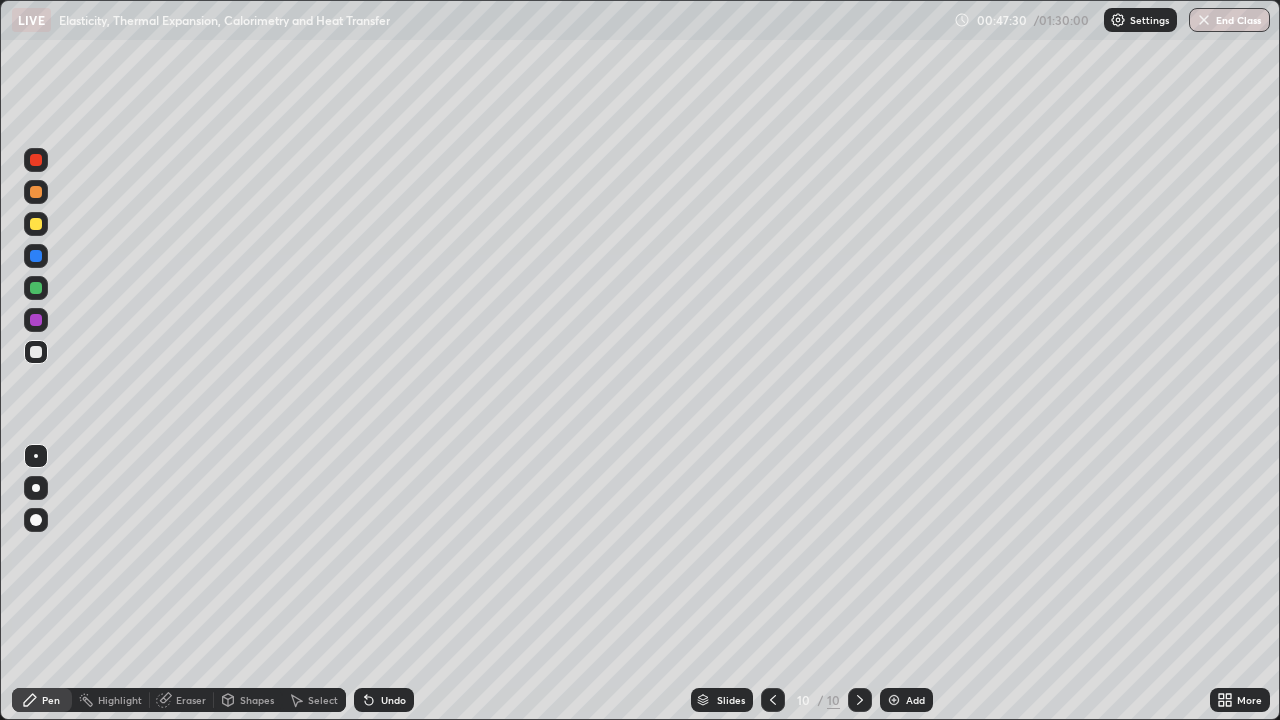 click at bounding box center (36, 256) 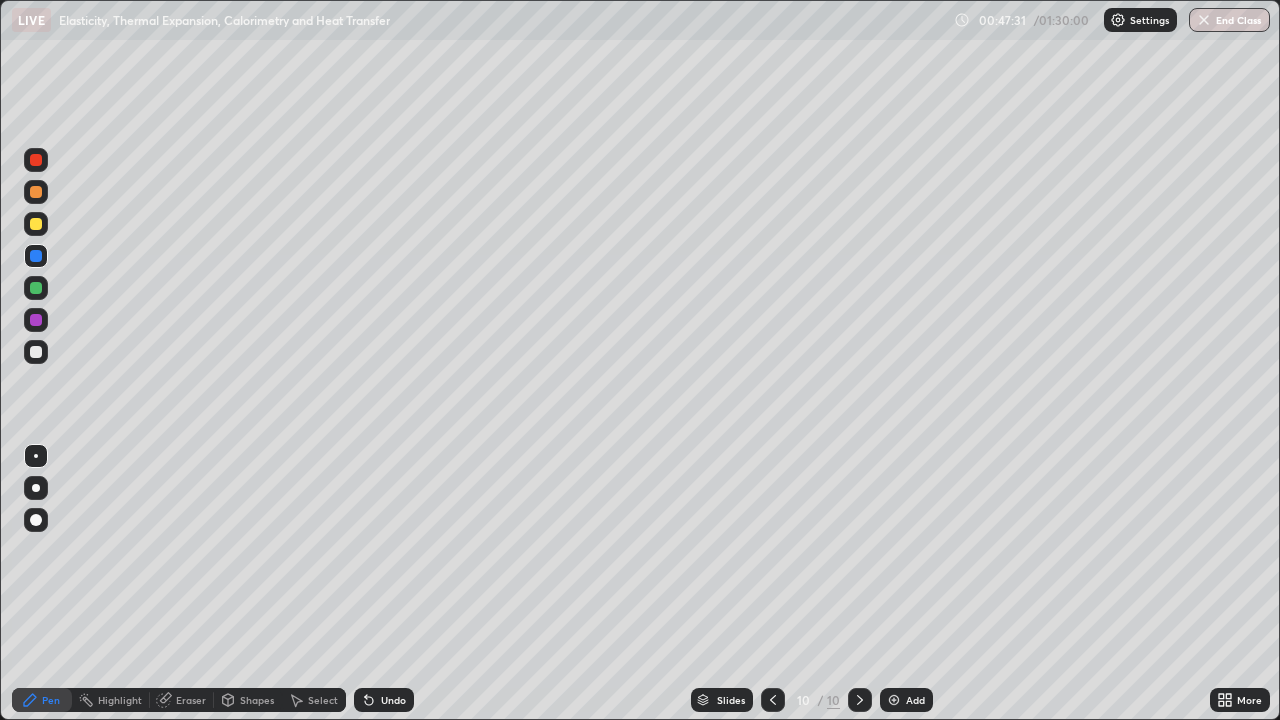 click at bounding box center [36, 192] 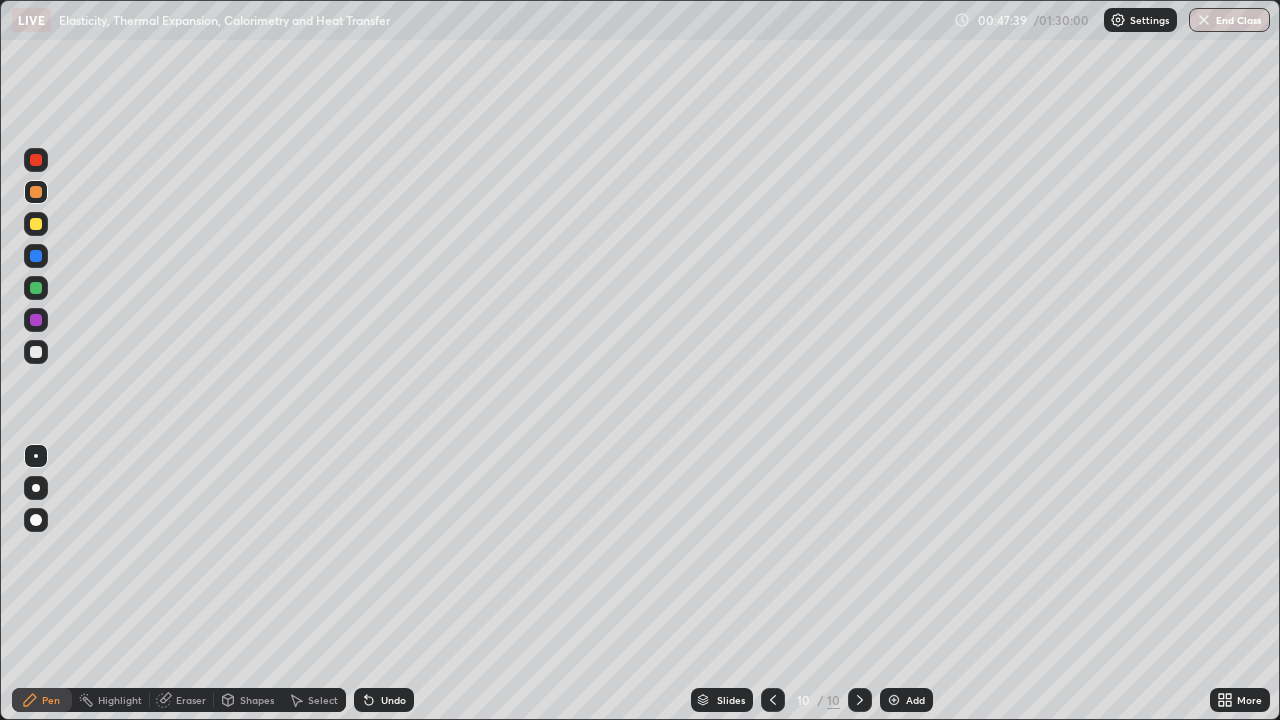 click at bounding box center (36, 288) 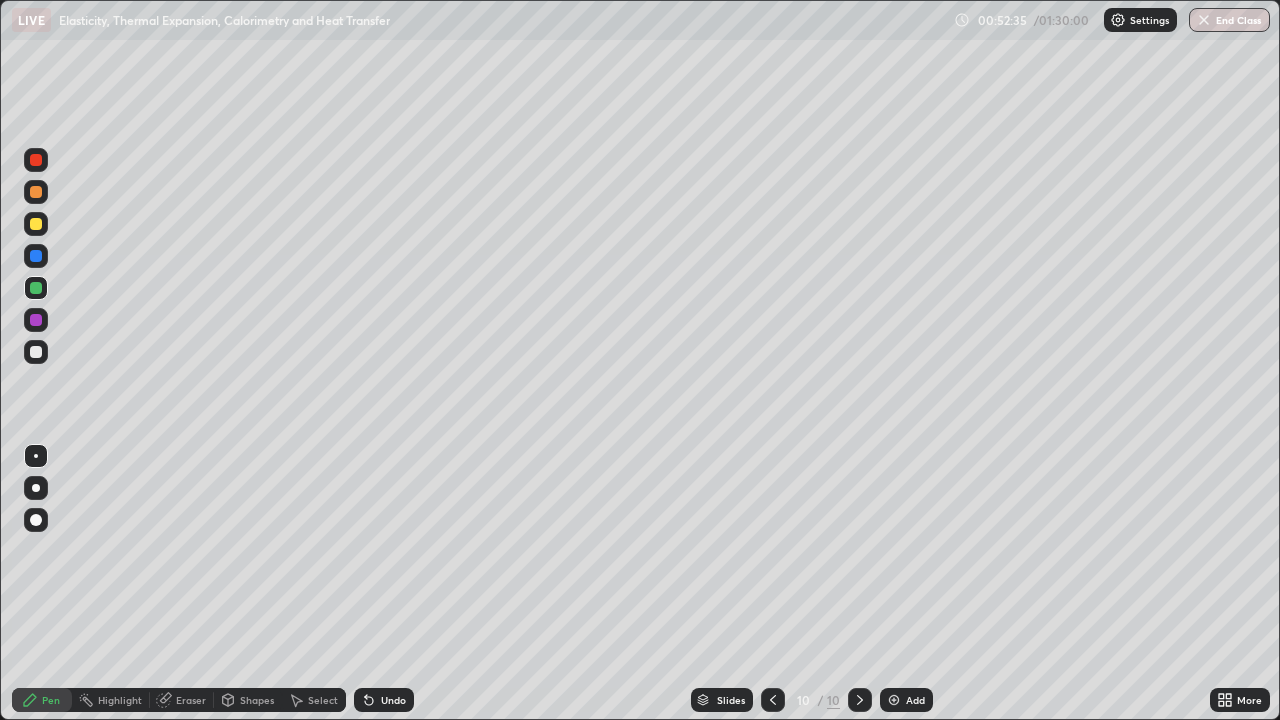 click at bounding box center (36, 352) 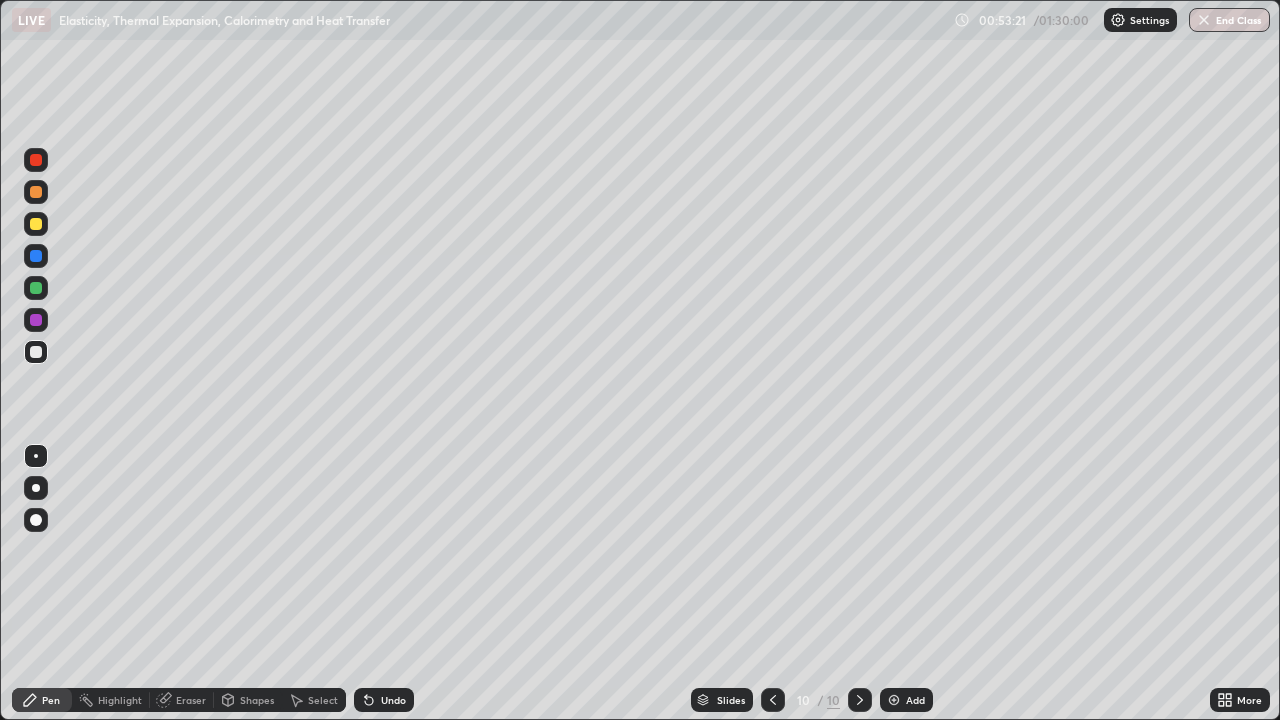 click 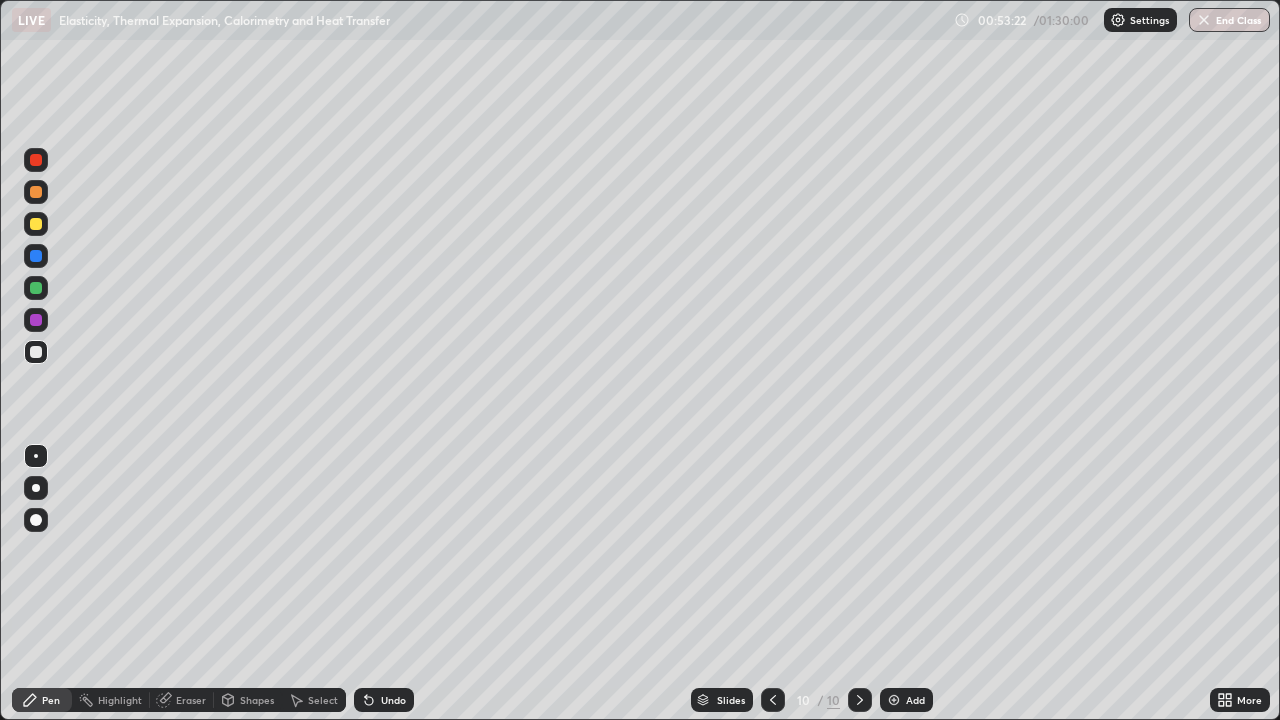 click on "Add" at bounding box center [906, 700] 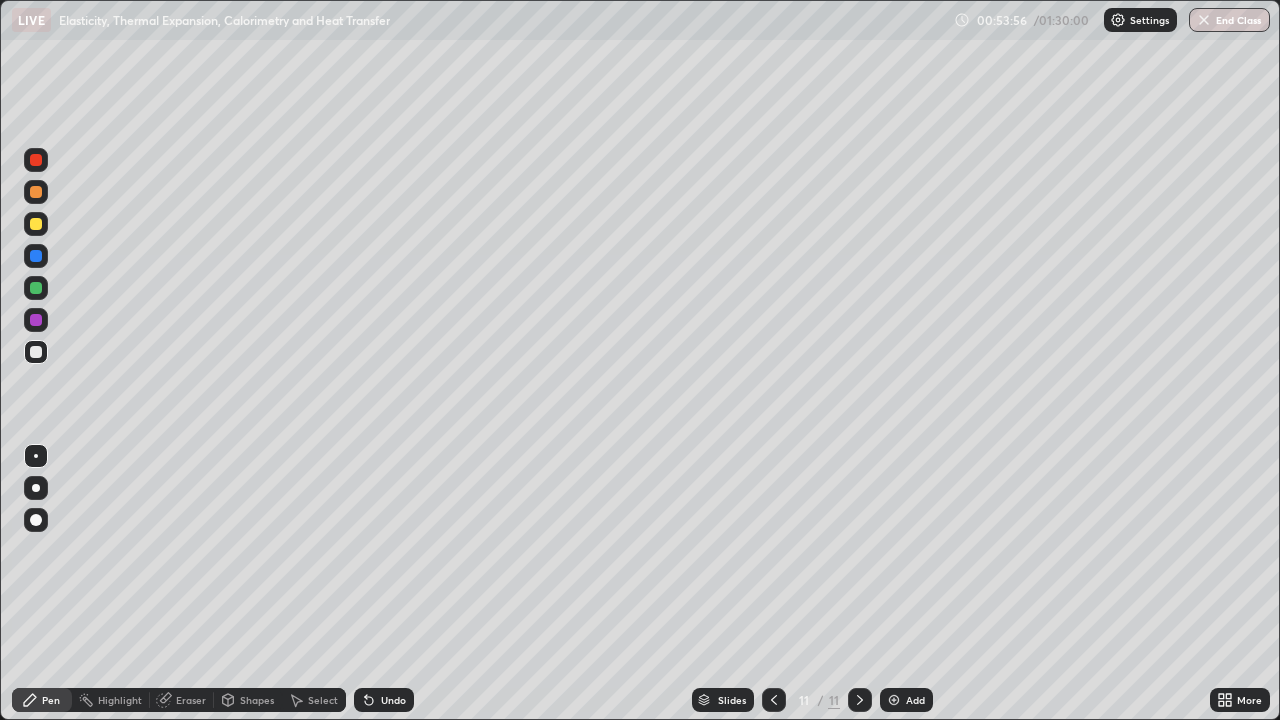 click at bounding box center (36, 224) 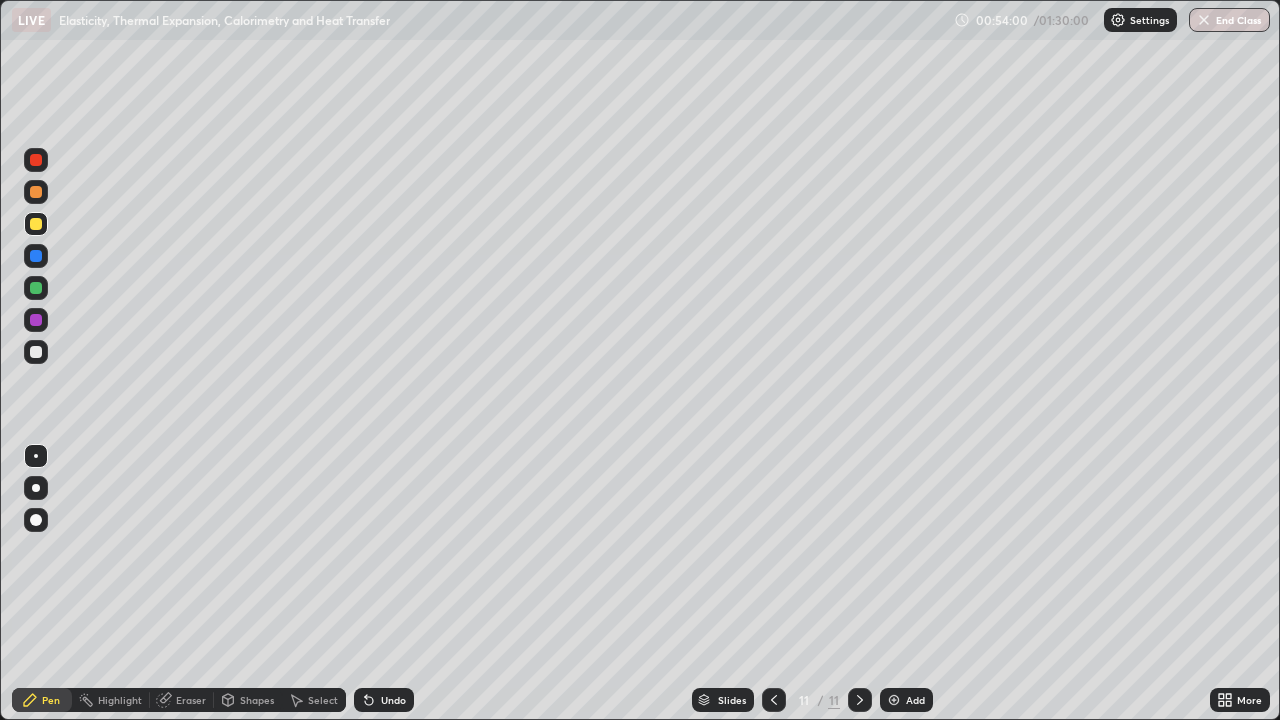 click at bounding box center (36, 288) 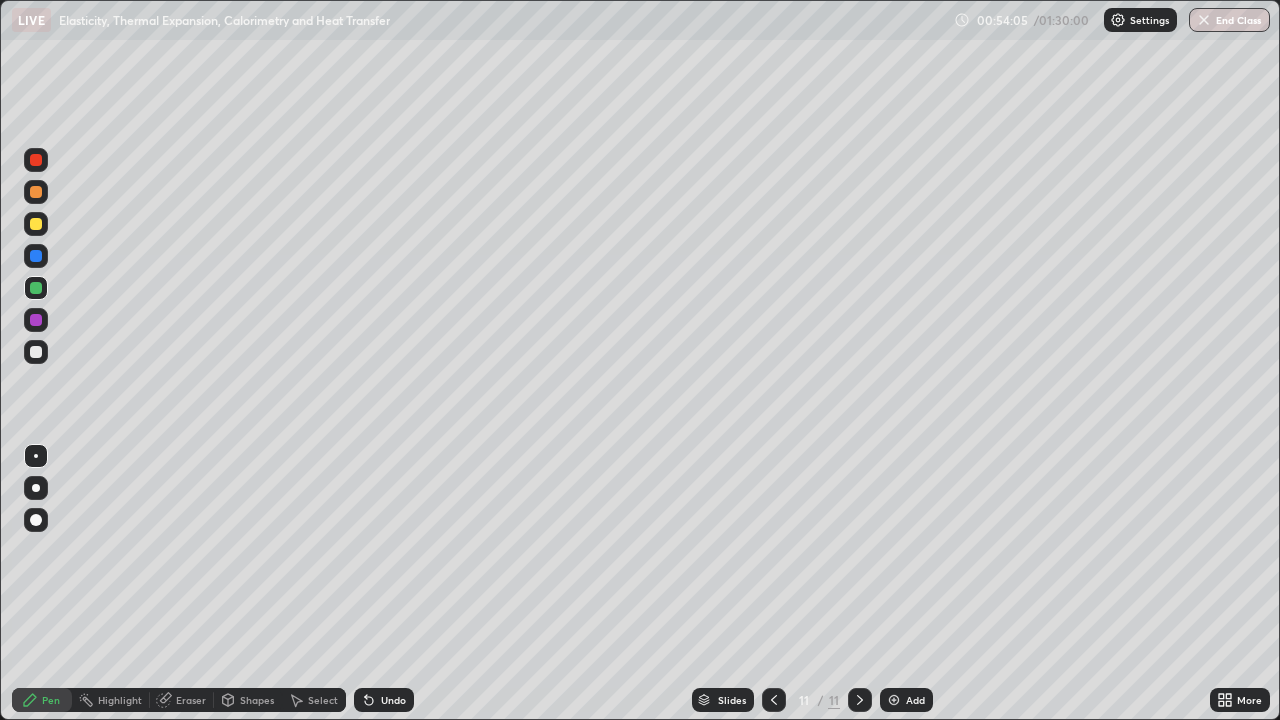 click at bounding box center (36, 192) 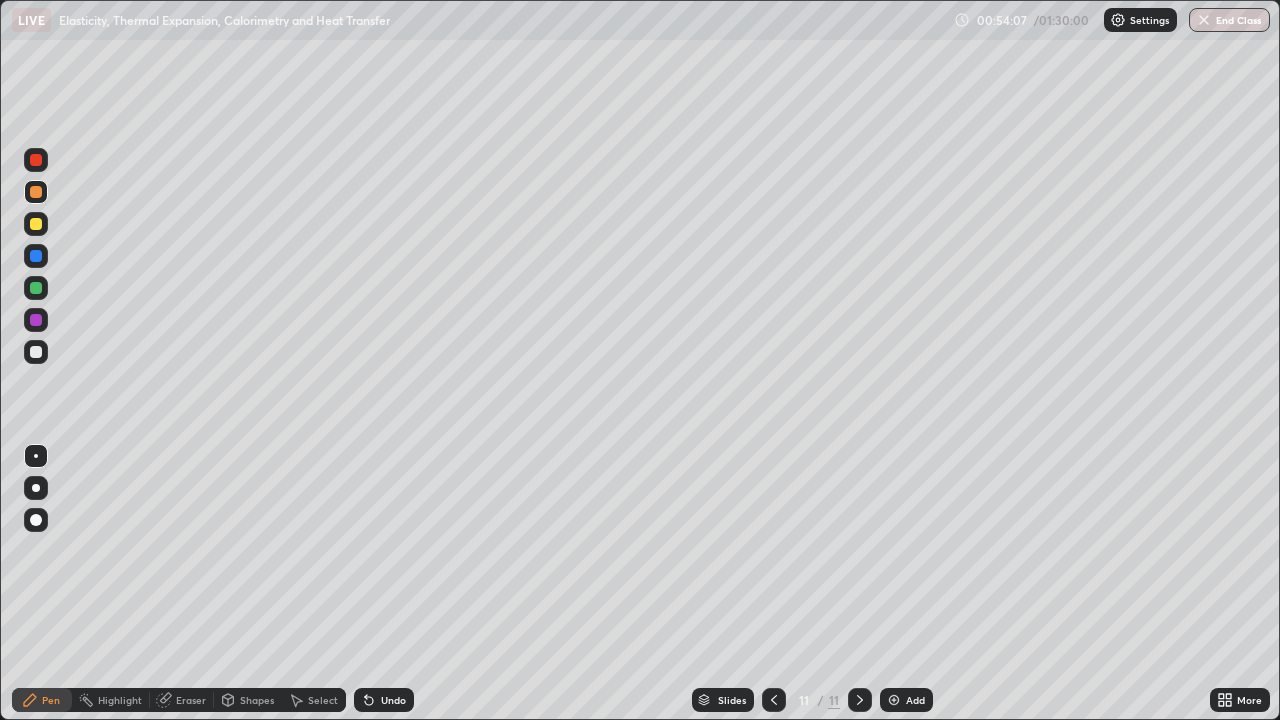 click at bounding box center (36, 224) 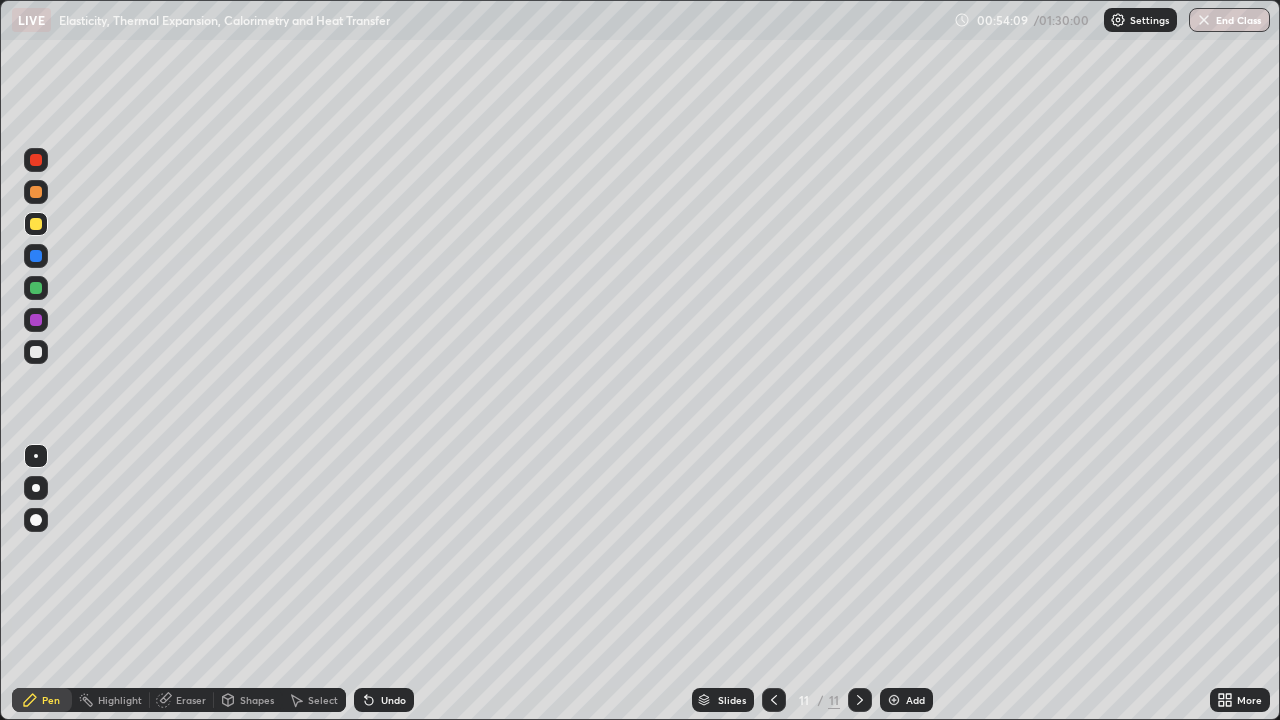 click at bounding box center (36, 256) 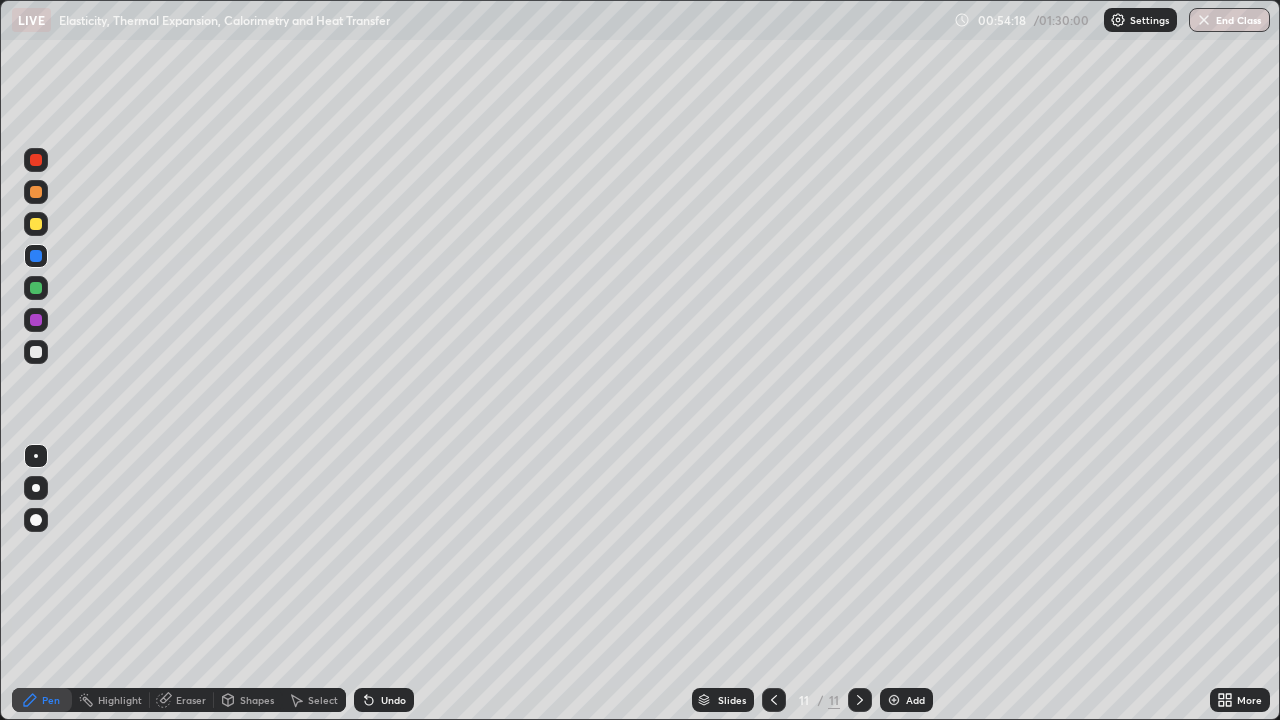 click at bounding box center [36, 352] 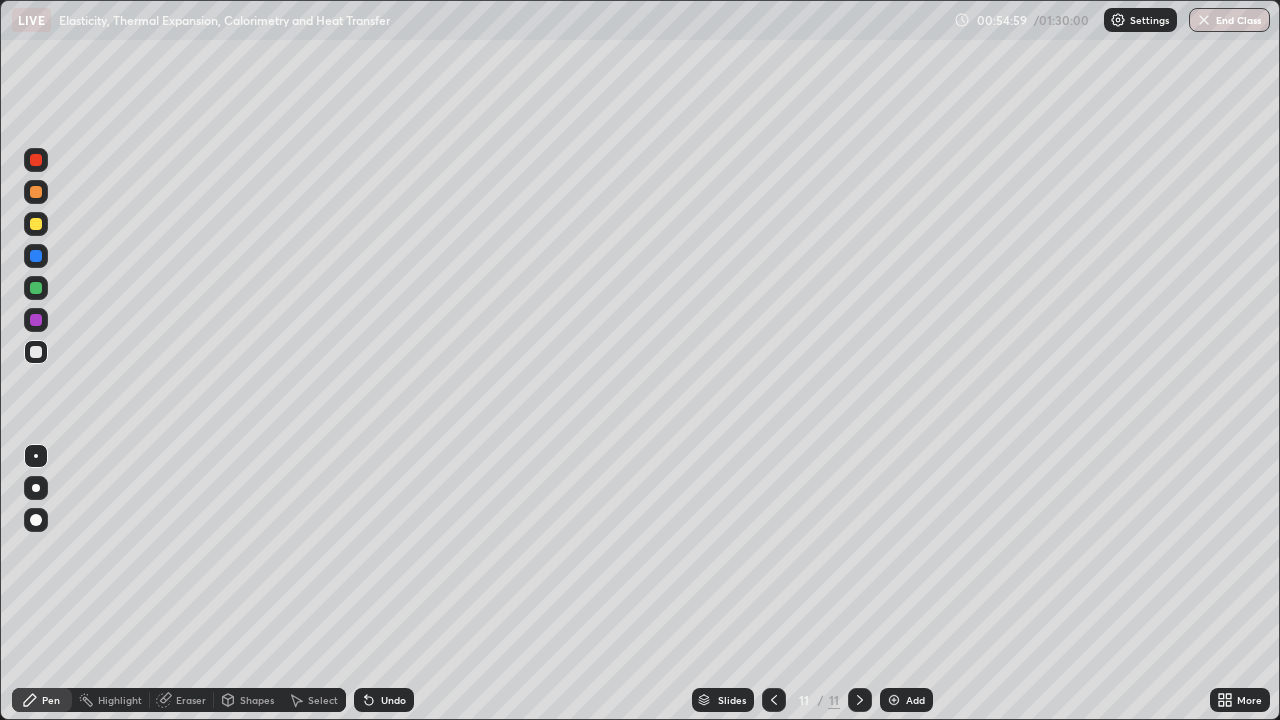 click at bounding box center (36, 192) 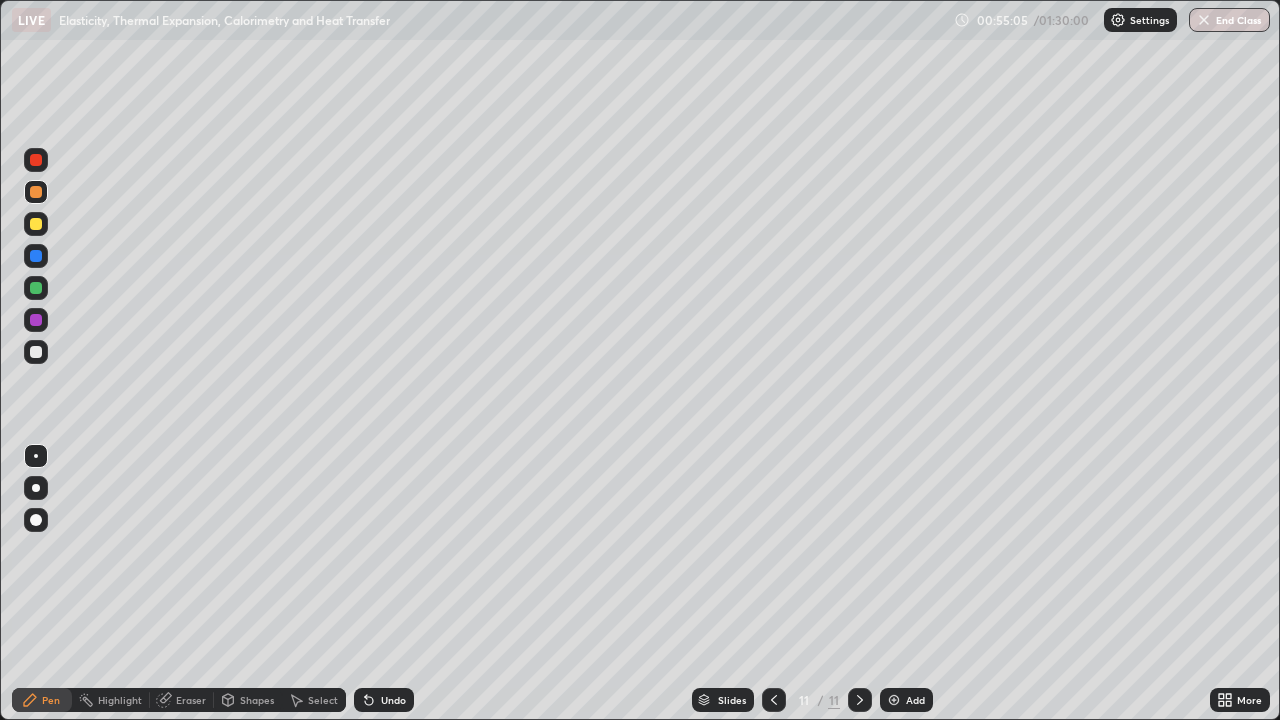 click on "Undo" at bounding box center [384, 700] 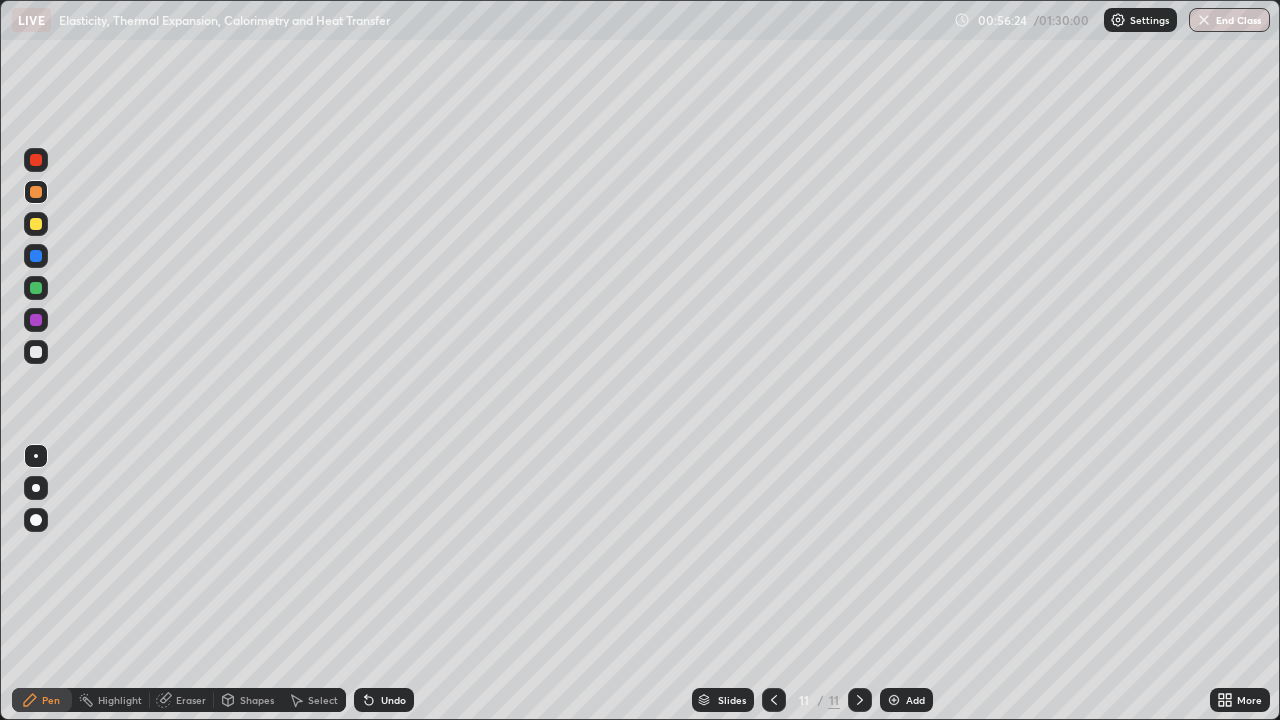 click at bounding box center [36, 352] 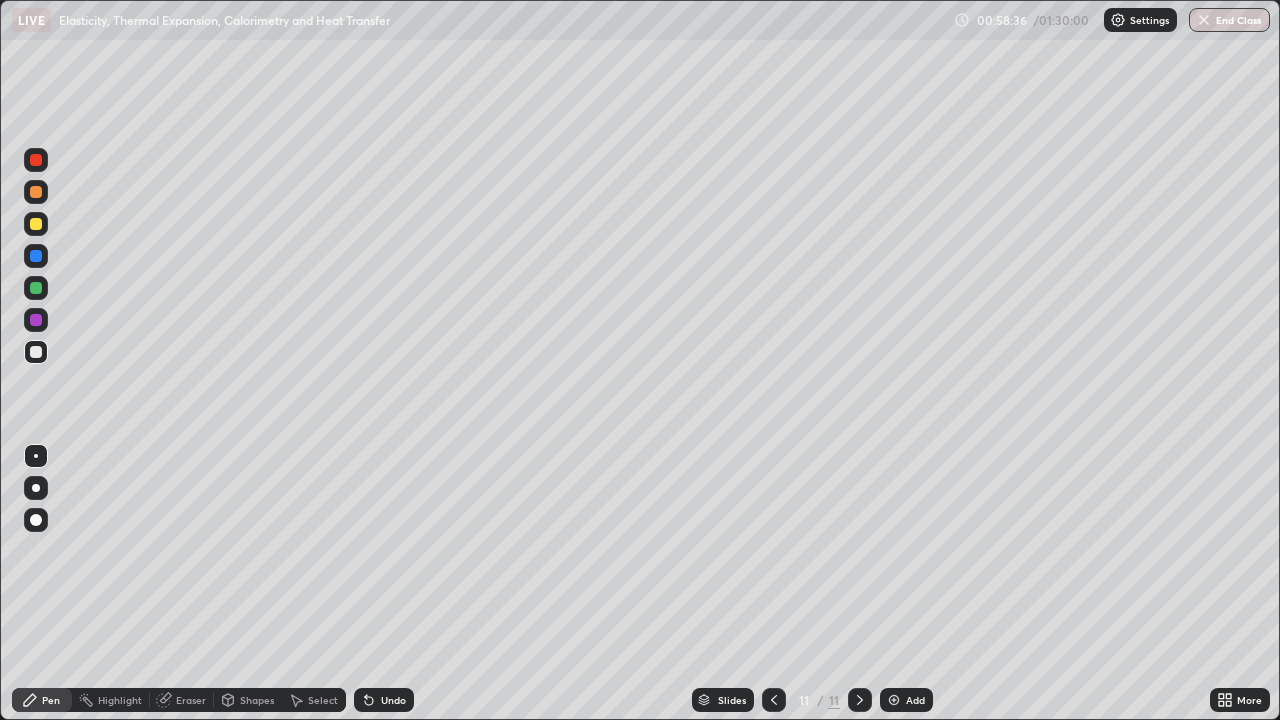 click 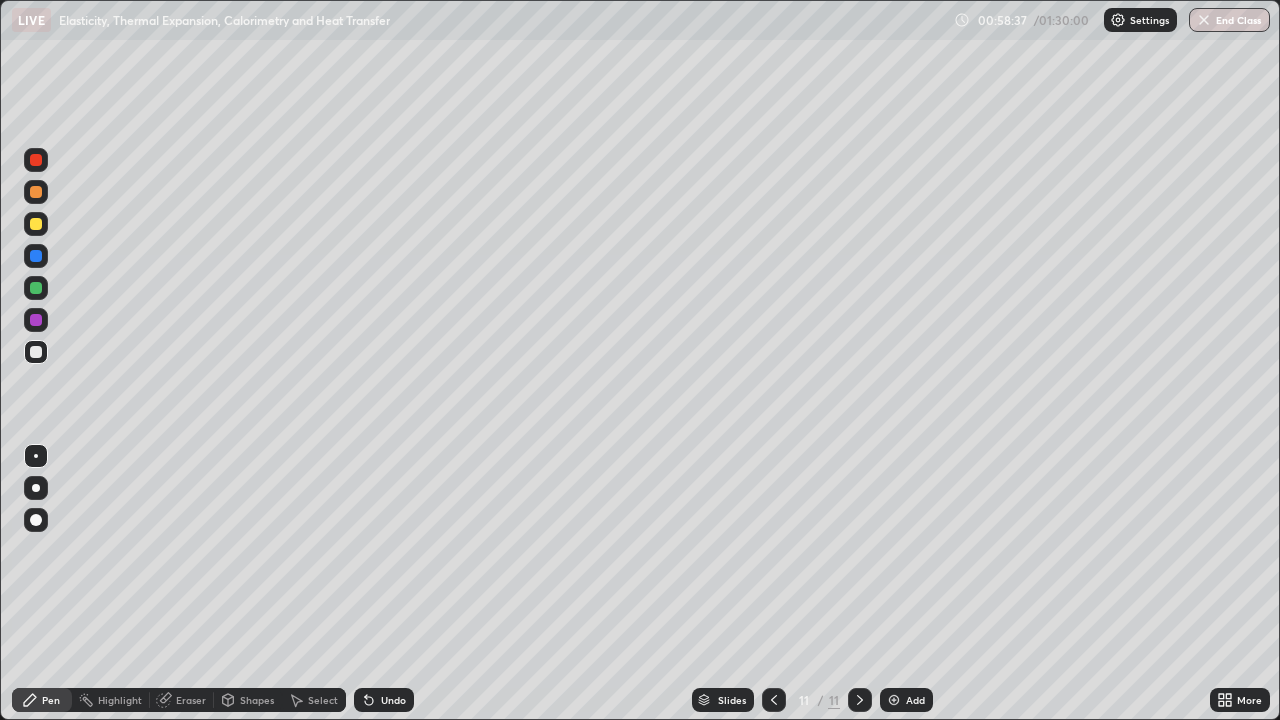 click on "Add" at bounding box center (915, 700) 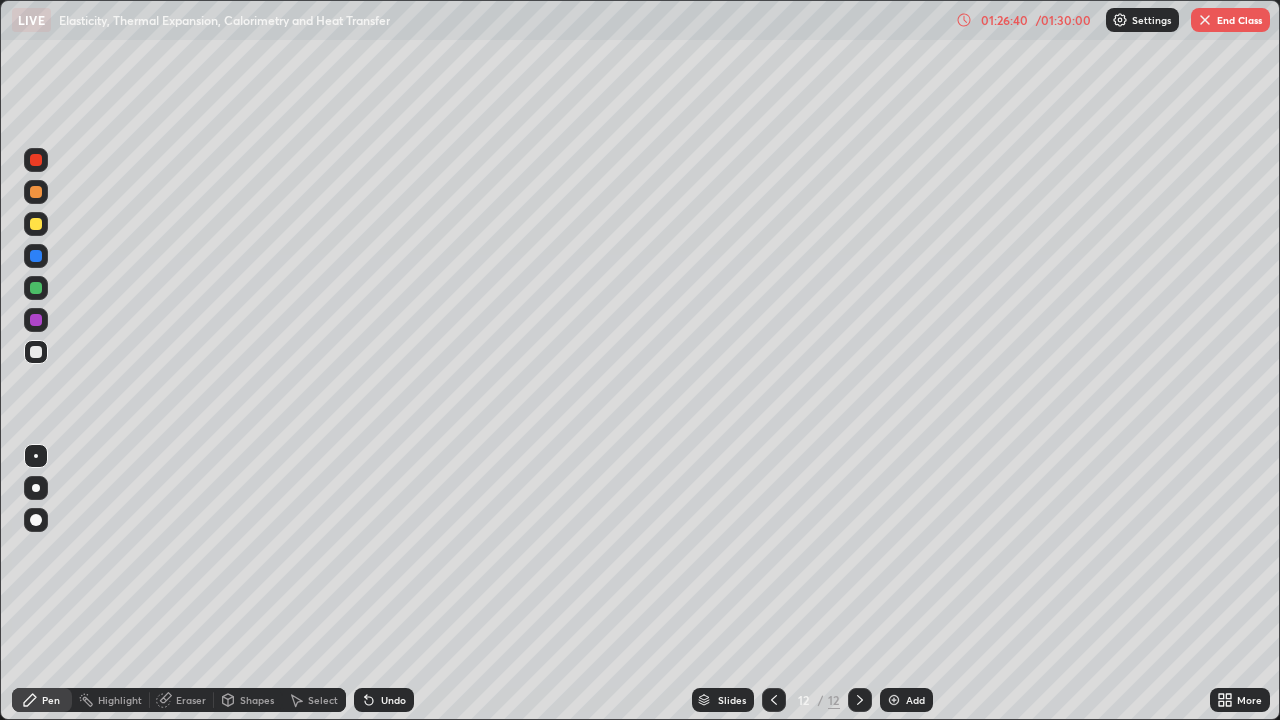 click at bounding box center [1205, 20] 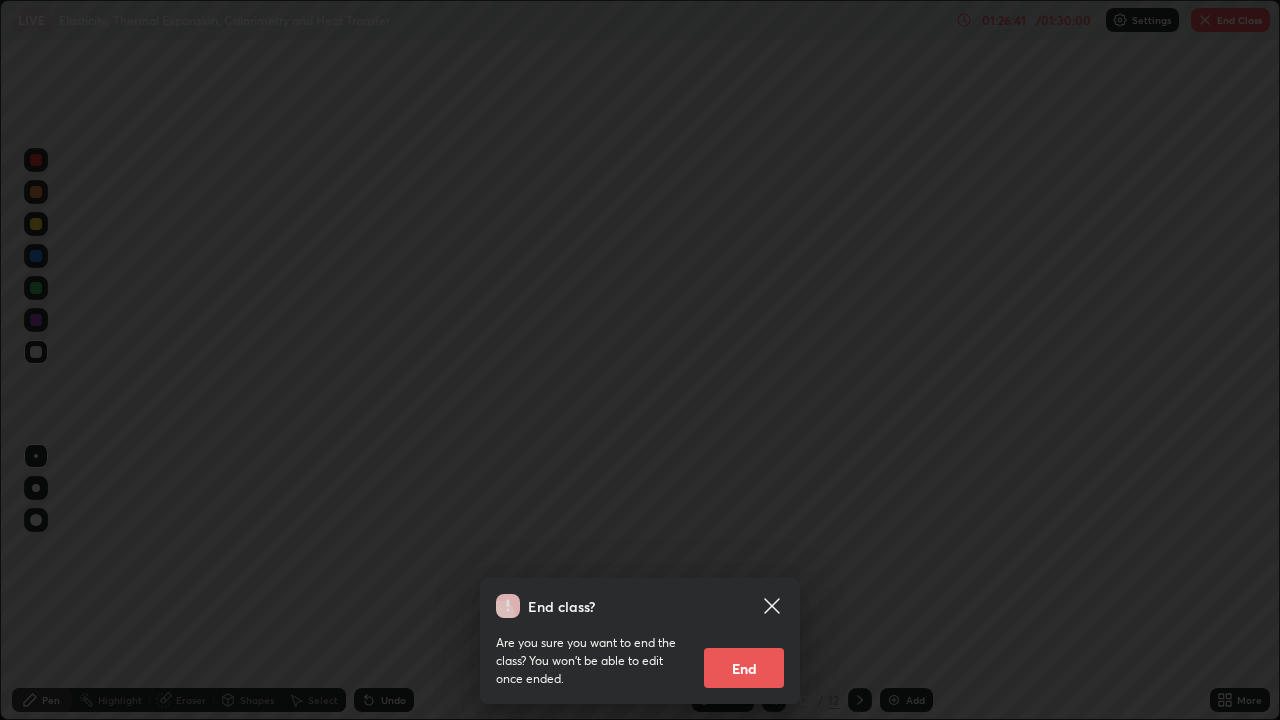 click on "End" at bounding box center (744, 668) 